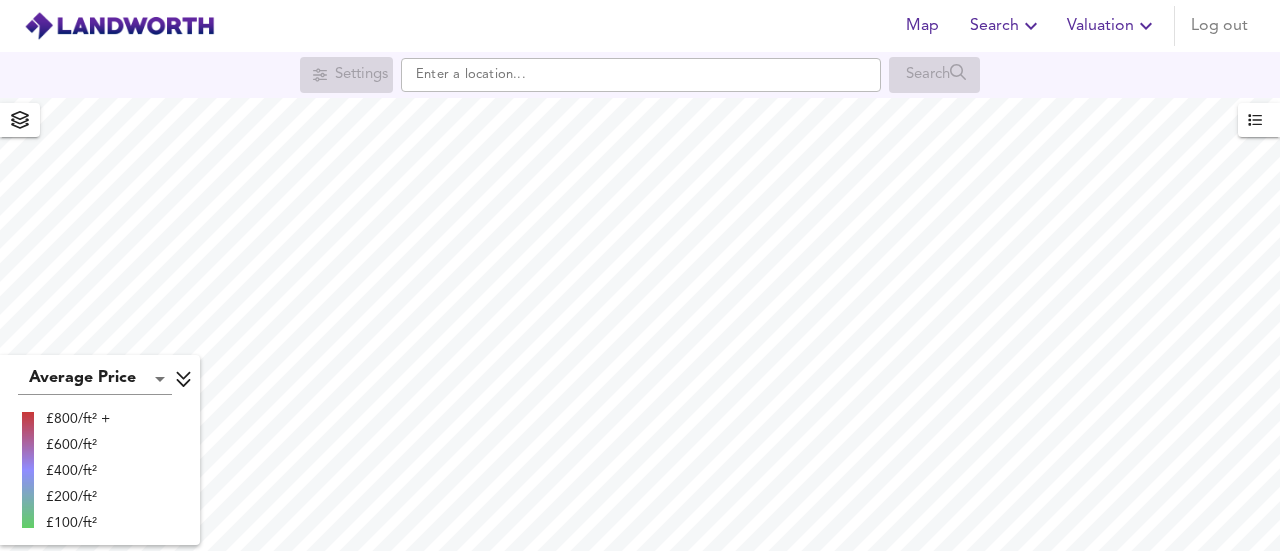 scroll, scrollTop: 0, scrollLeft: 0, axis: both 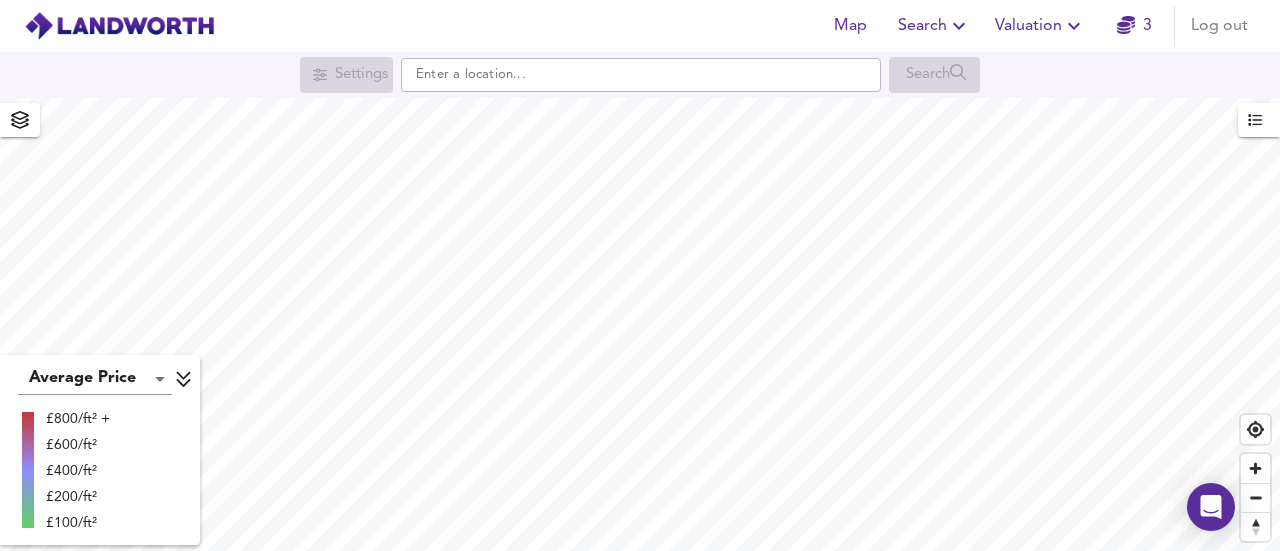 click 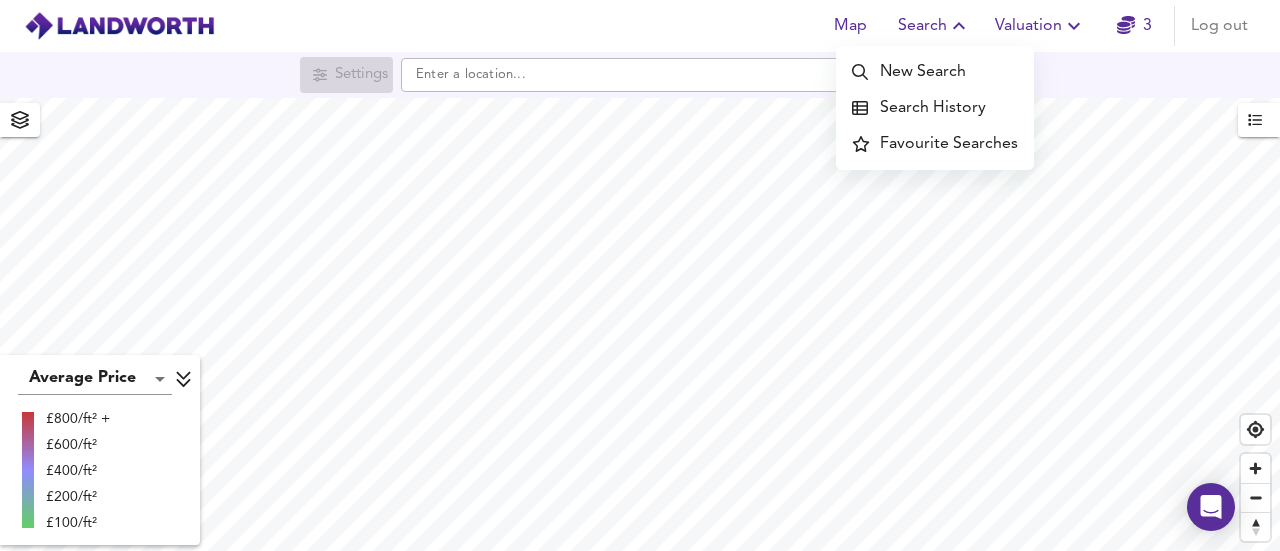 click on "Search History" at bounding box center (935, 108) 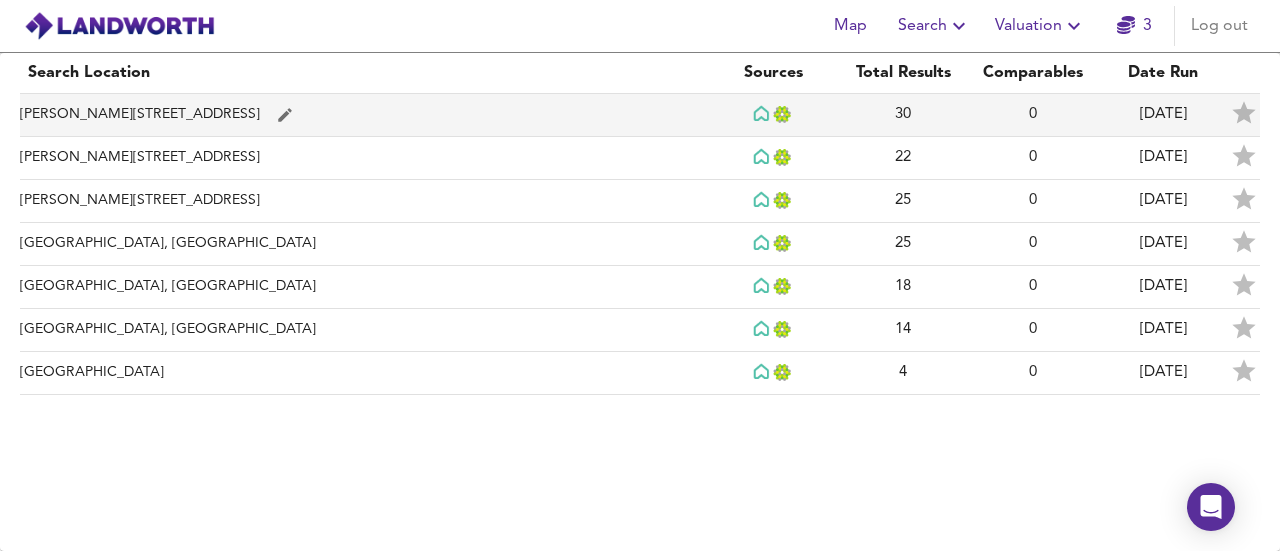 click on "30" at bounding box center (903, 115) 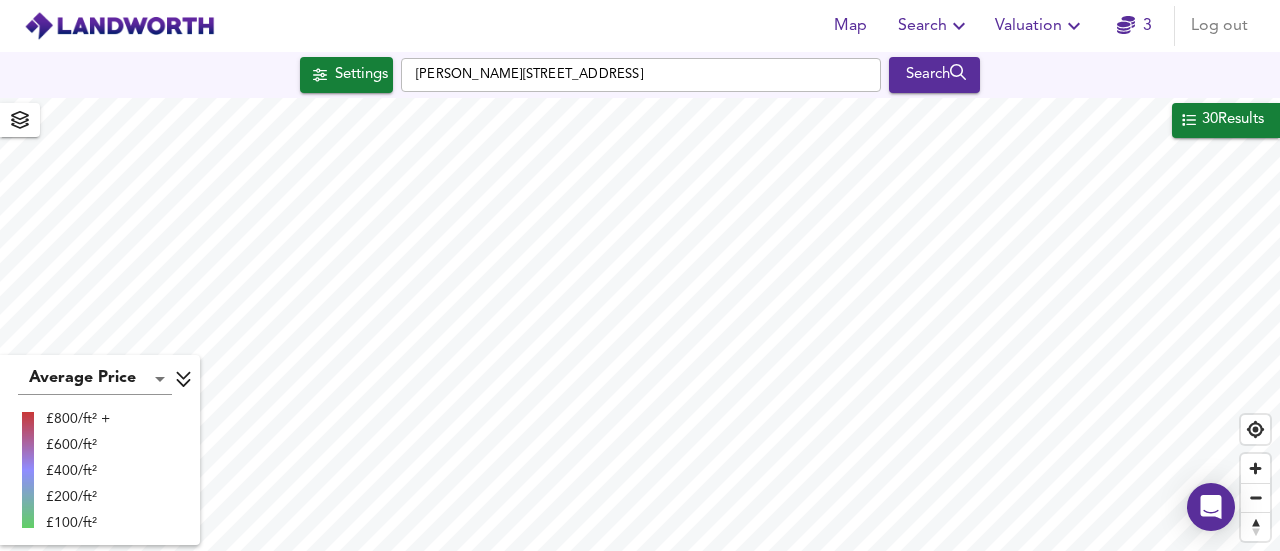 checkbox on "false" 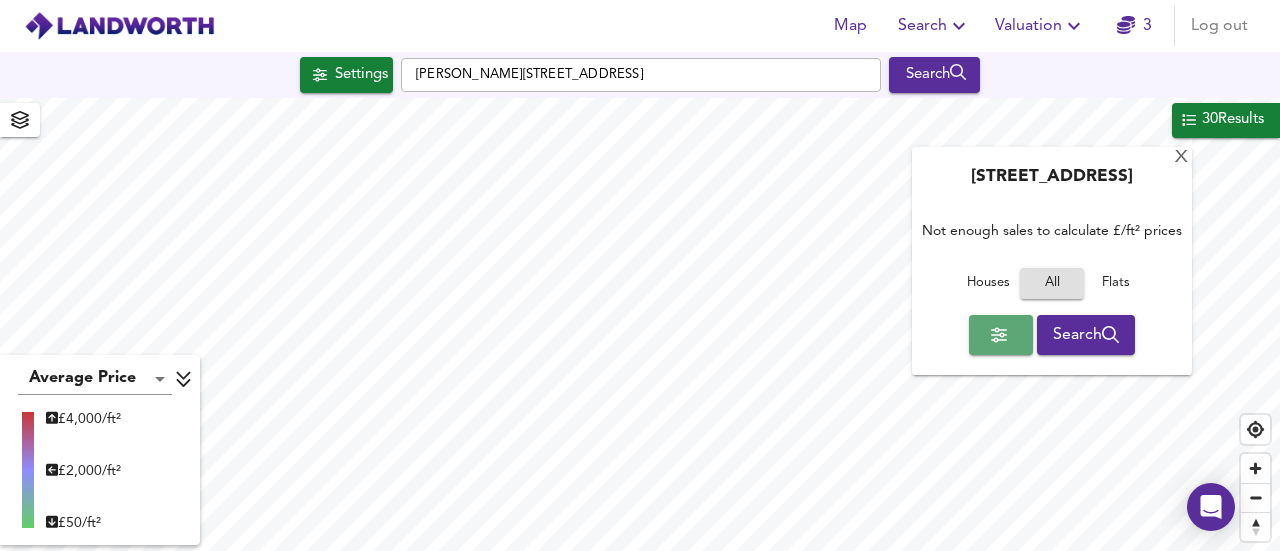 click 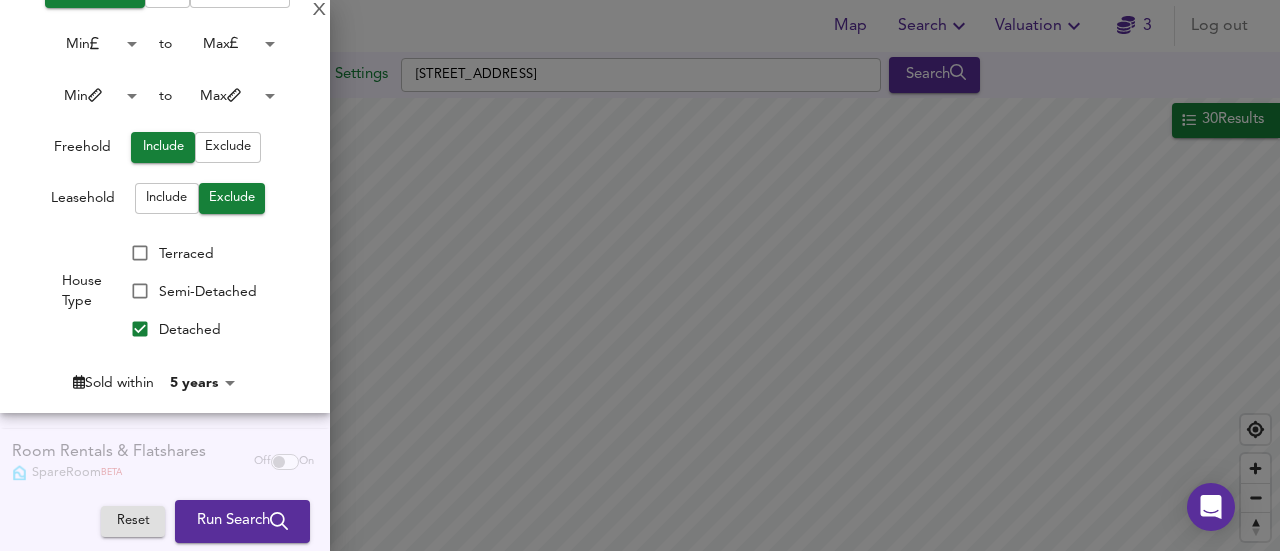 scroll, scrollTop: 786, scrollLeft: 0, axis: vertical 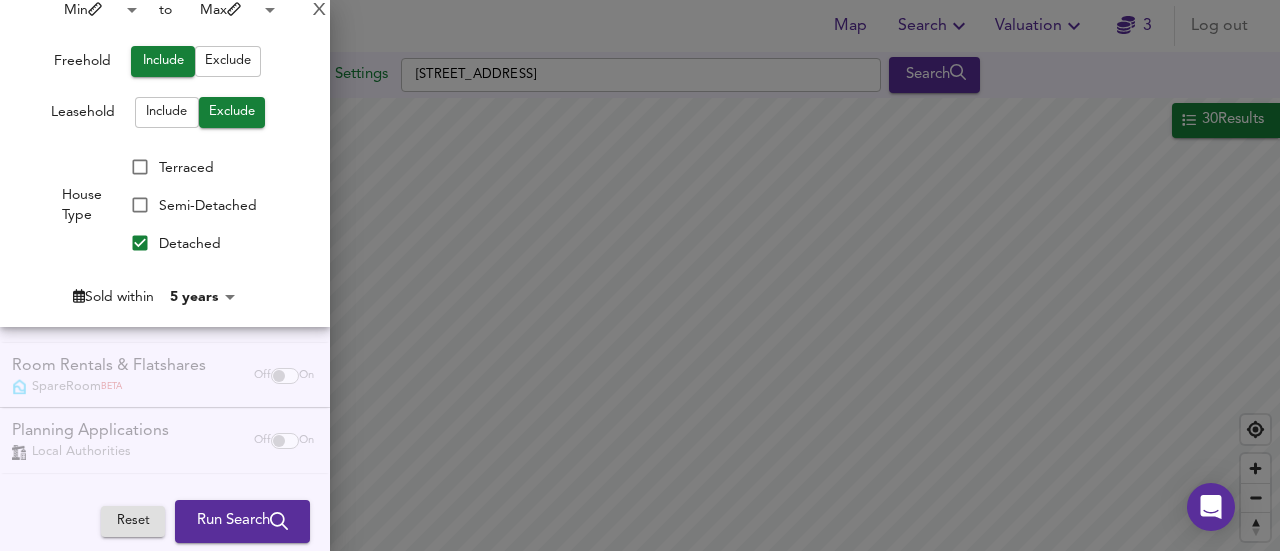 click on "Run Search" at bounding box center [242, 522] 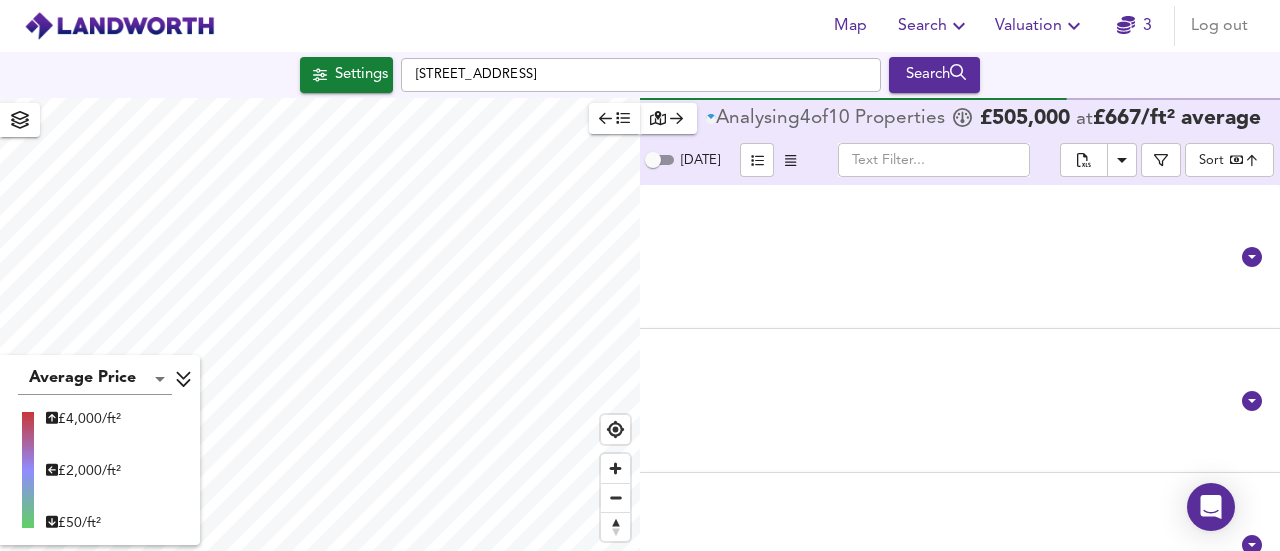 type on "bestdeal" 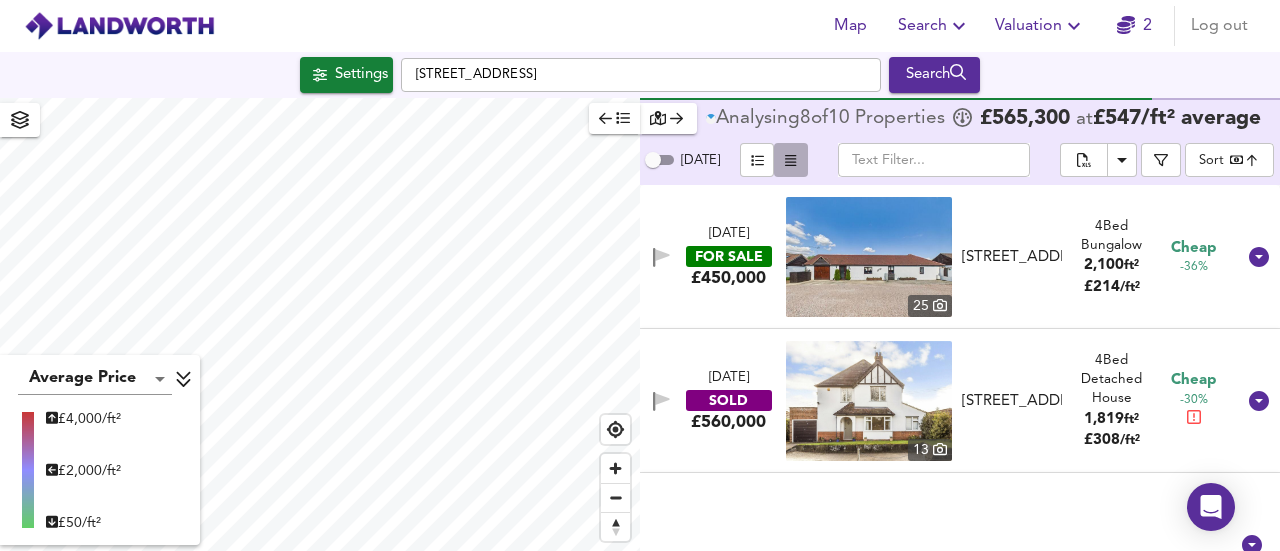 click 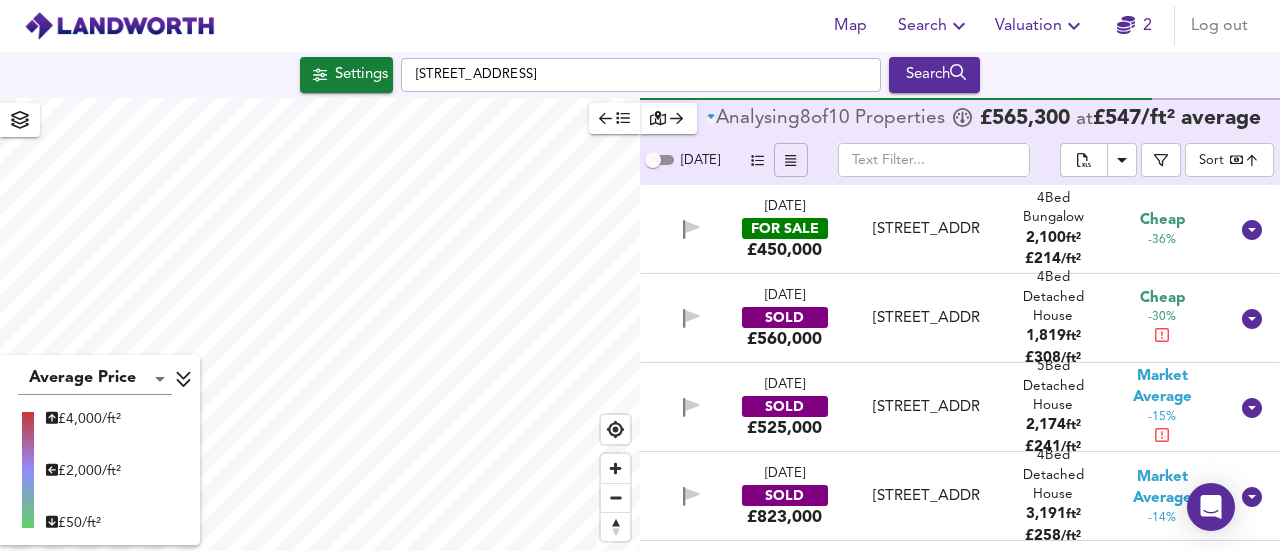 click 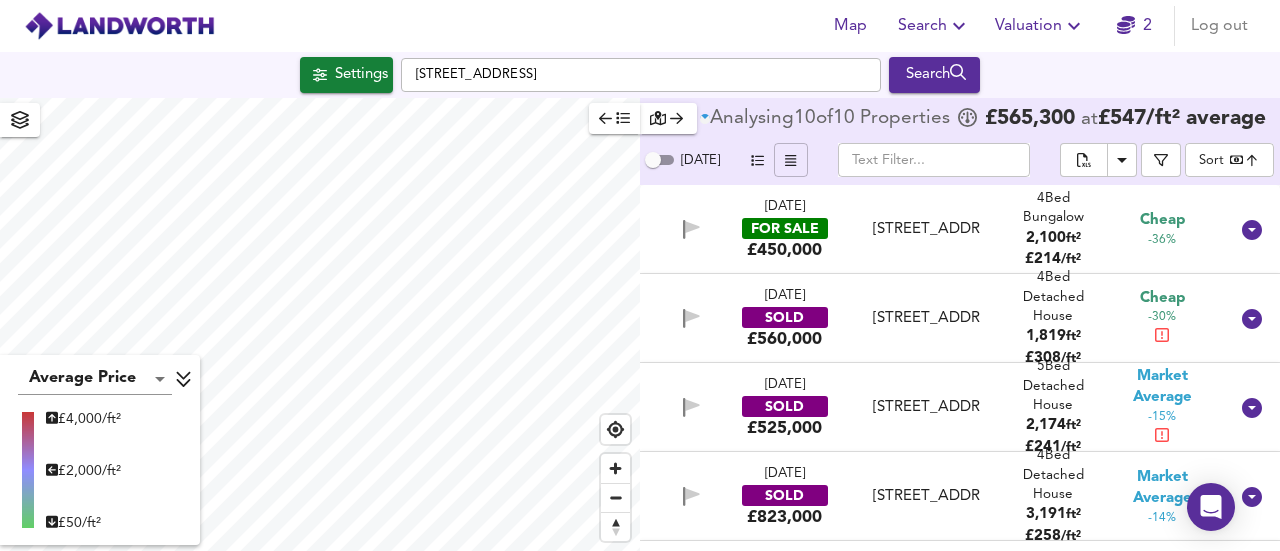 click 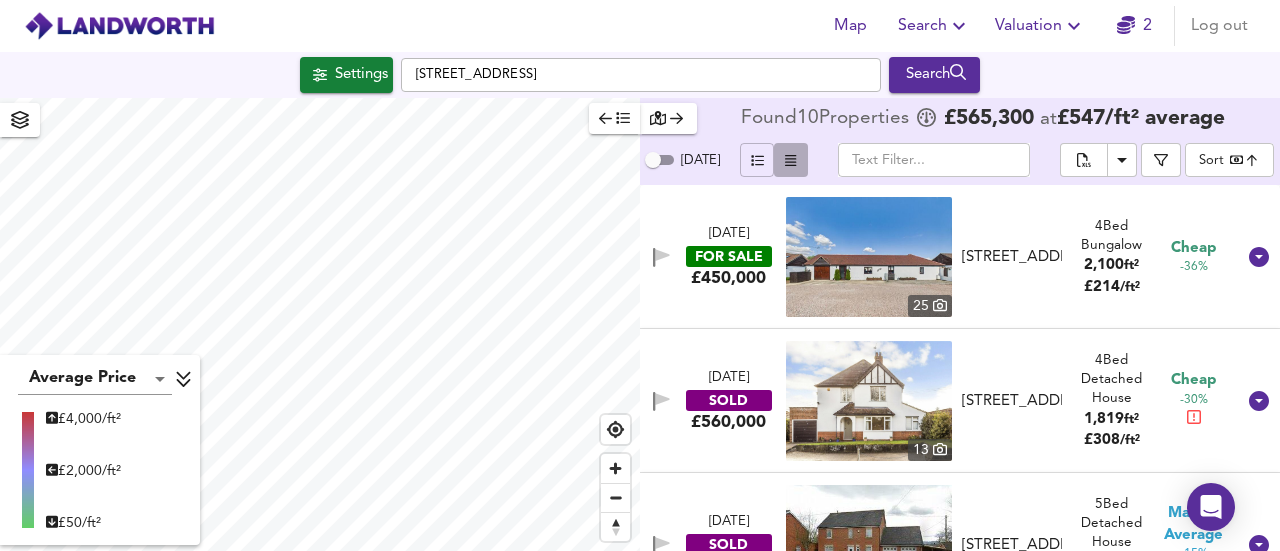 click at bounding box center [791, 160] 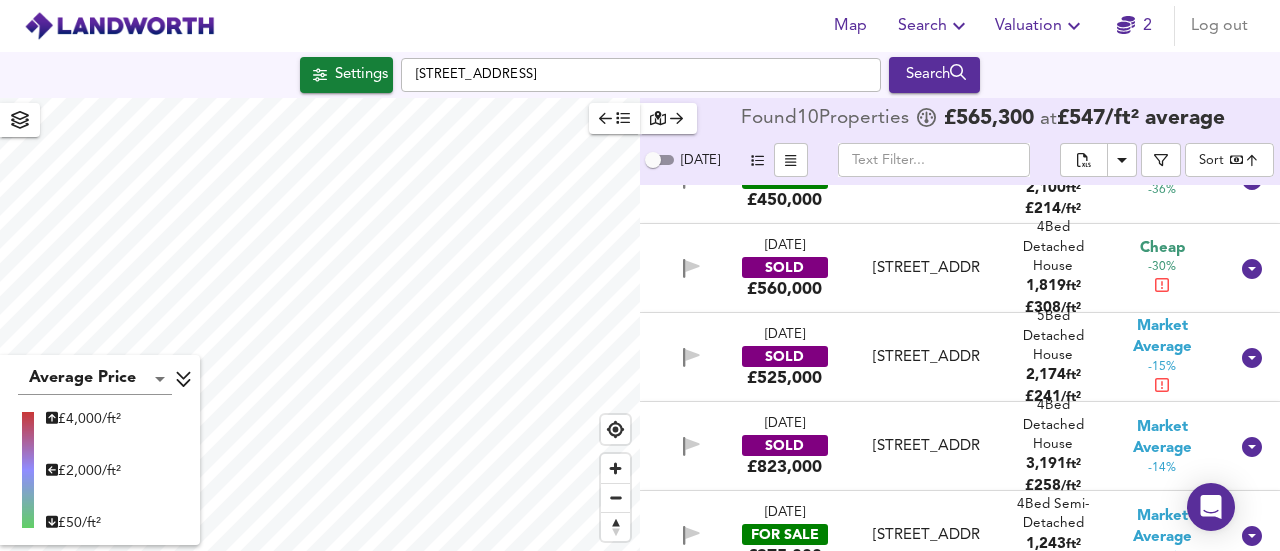scroll, scrollTop: 0, scrollLeft: 0, axis: both 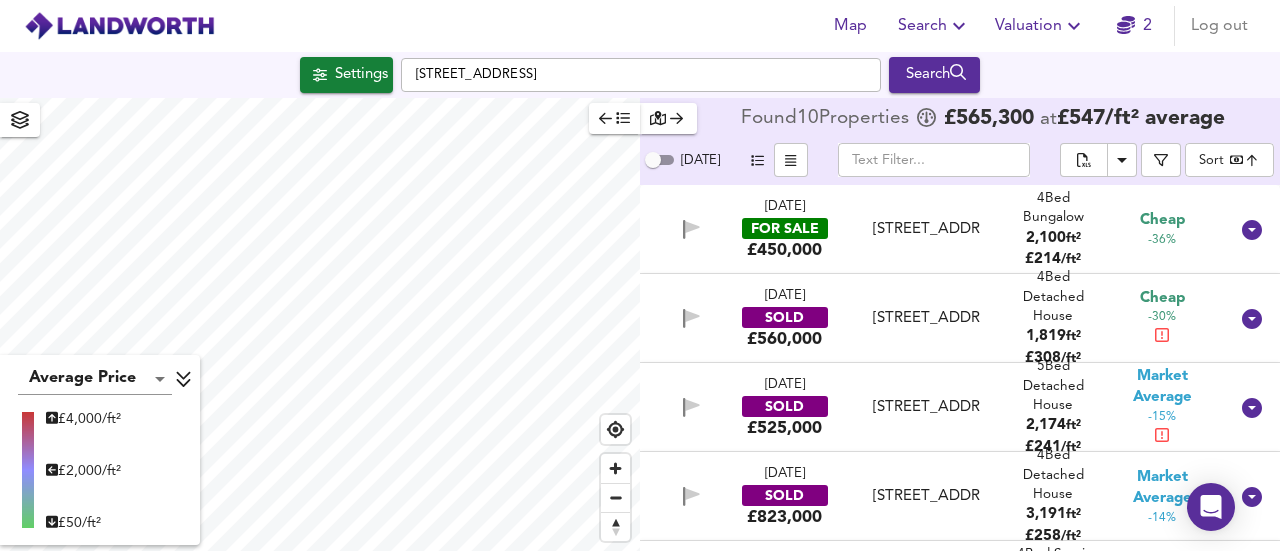 click 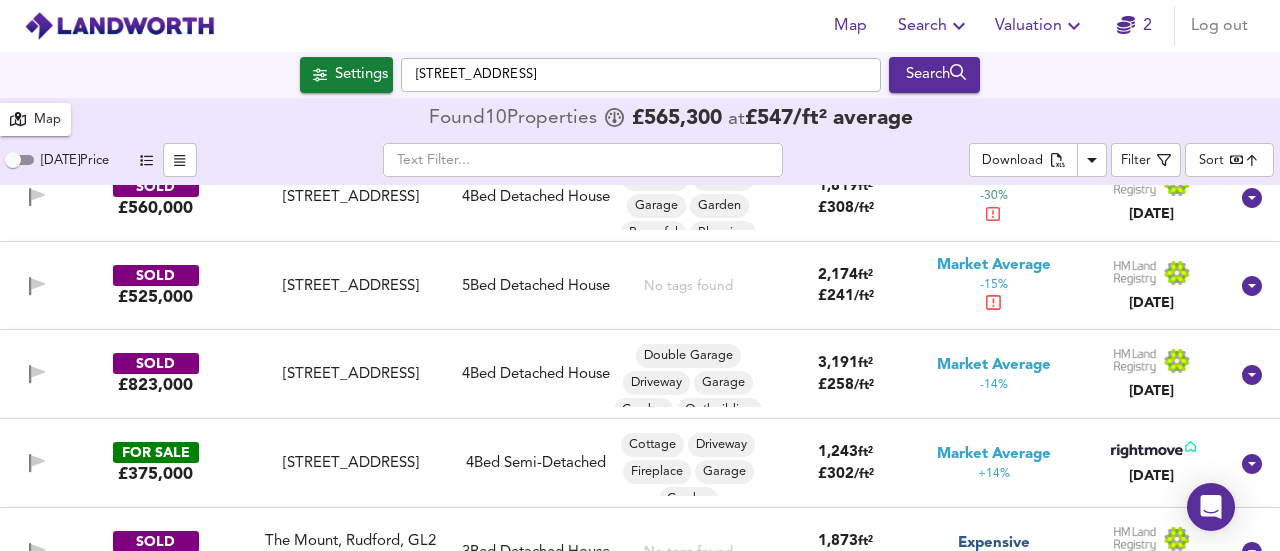 scroll, scrollTop: 0, scrollLeft: 0, axis: both 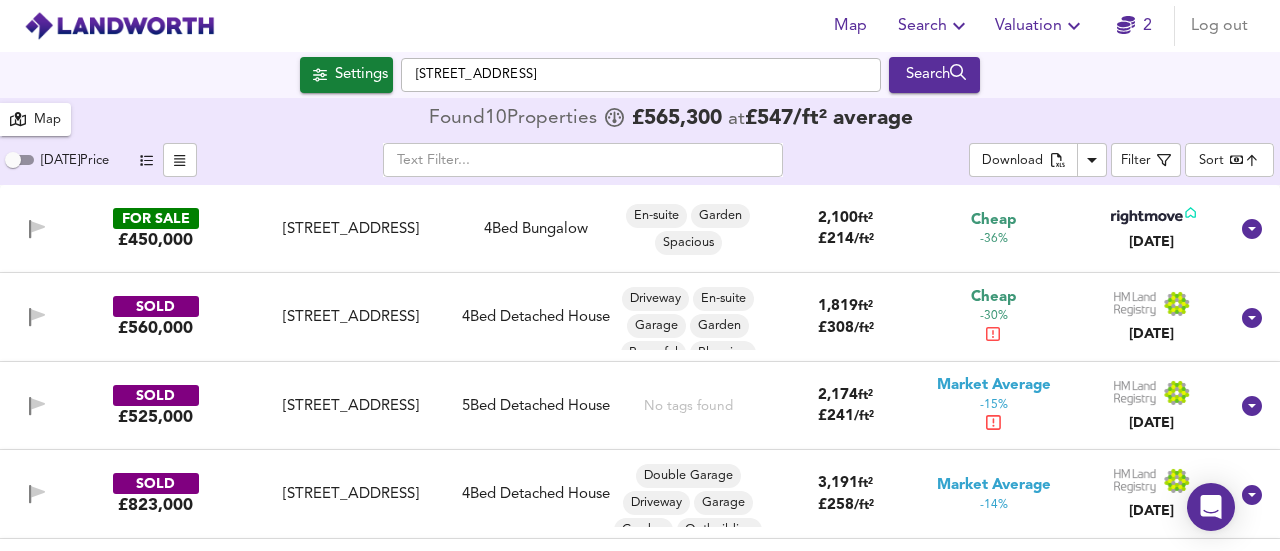 click 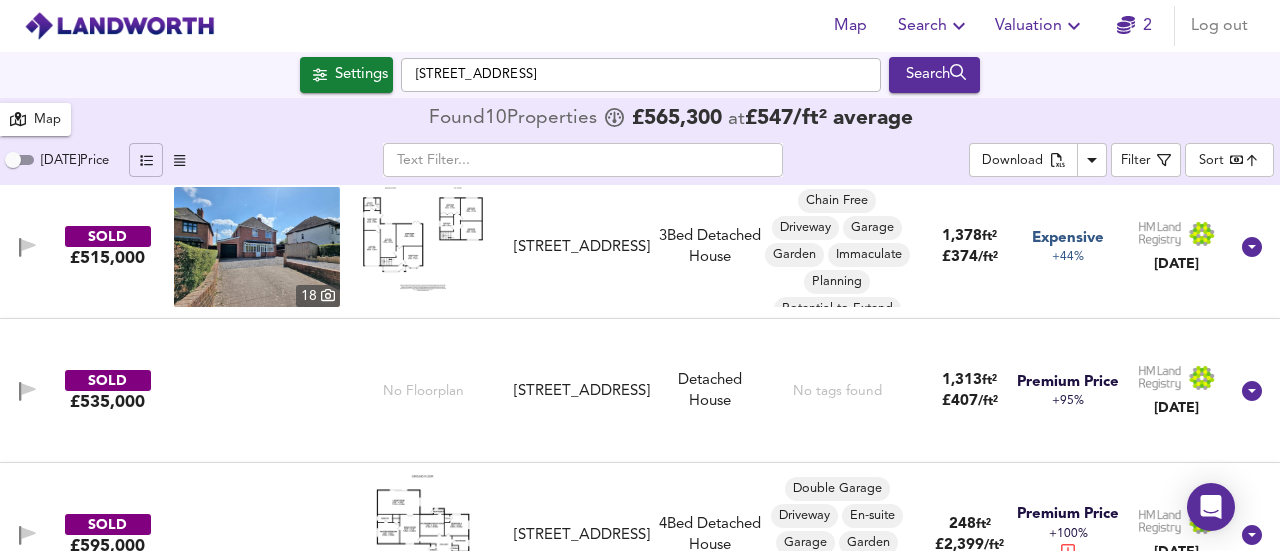 scroll, scrollTop: 1000, scrollLeft: 0, axis: vertical 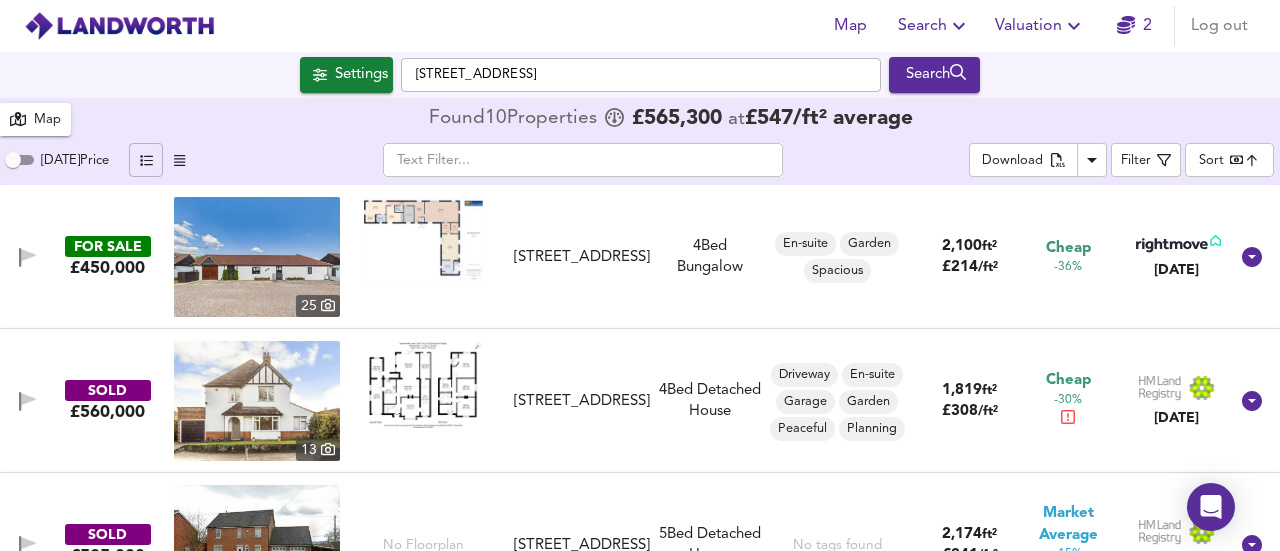 click on "Map" at bounding box center (47, 120) 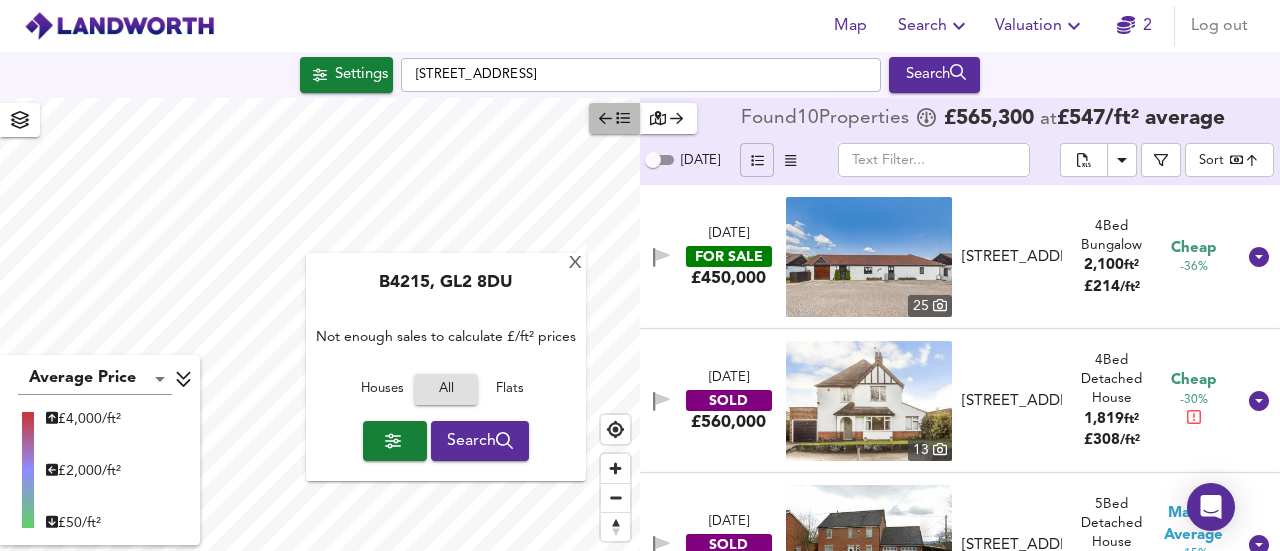 click 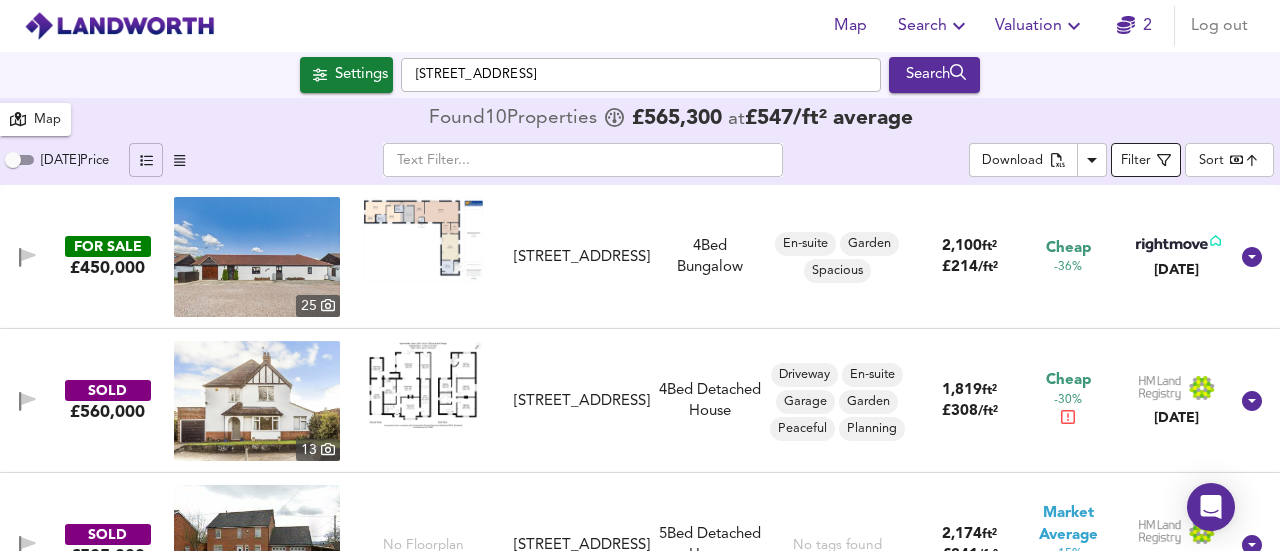 click on "Filter" at bounding box center (1136, 161) 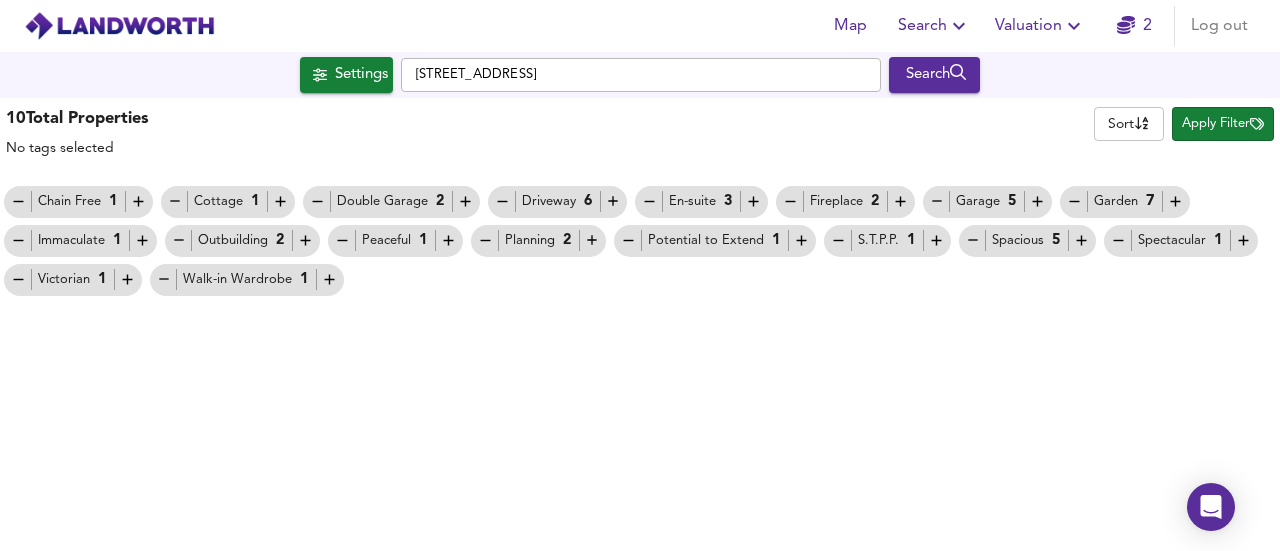 click 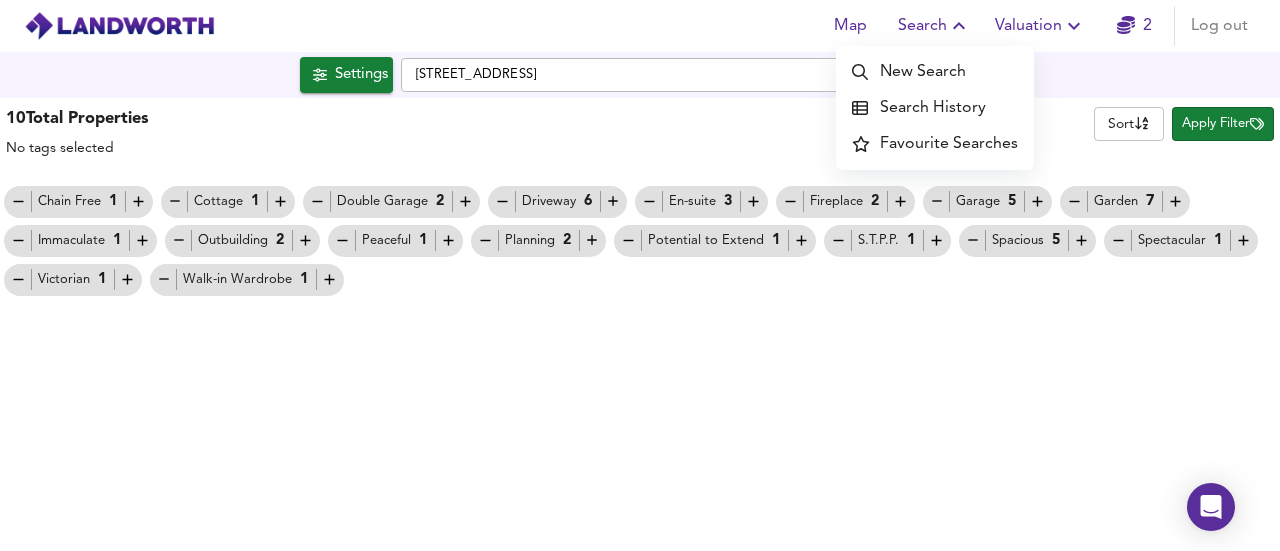 click on "Search History" at bounding box center [935, 108] 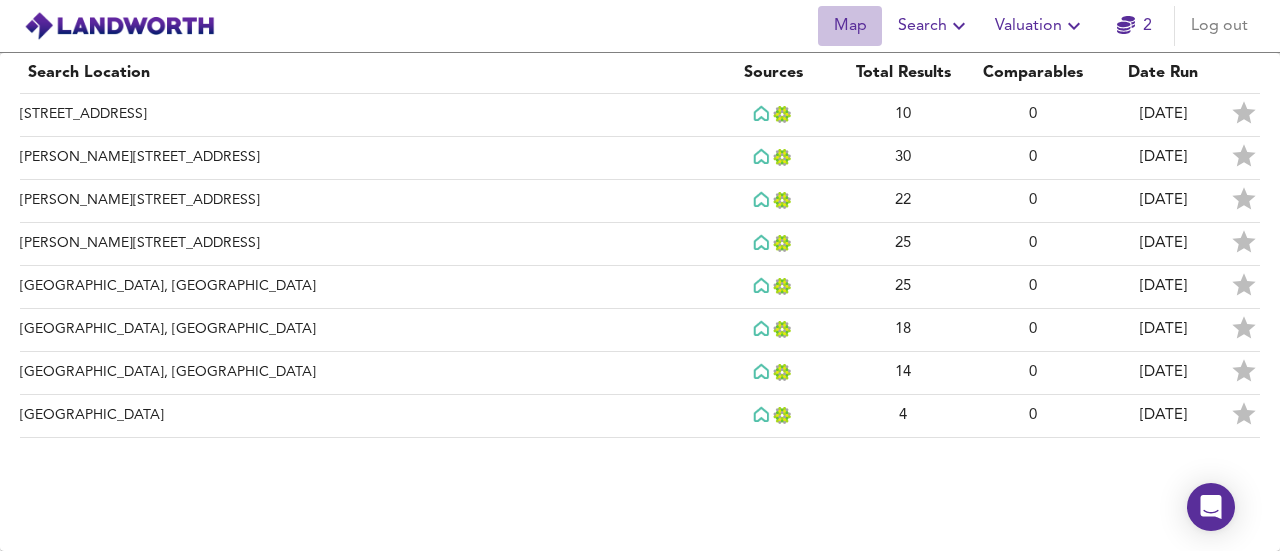 click on "Map" at bounding box center (850, 26) 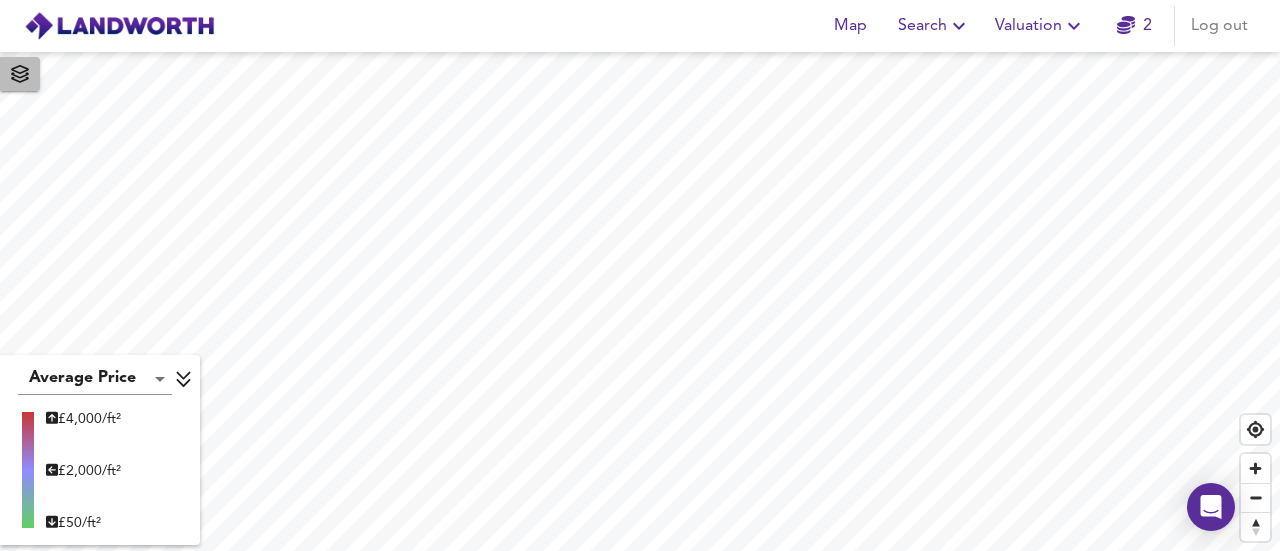 click 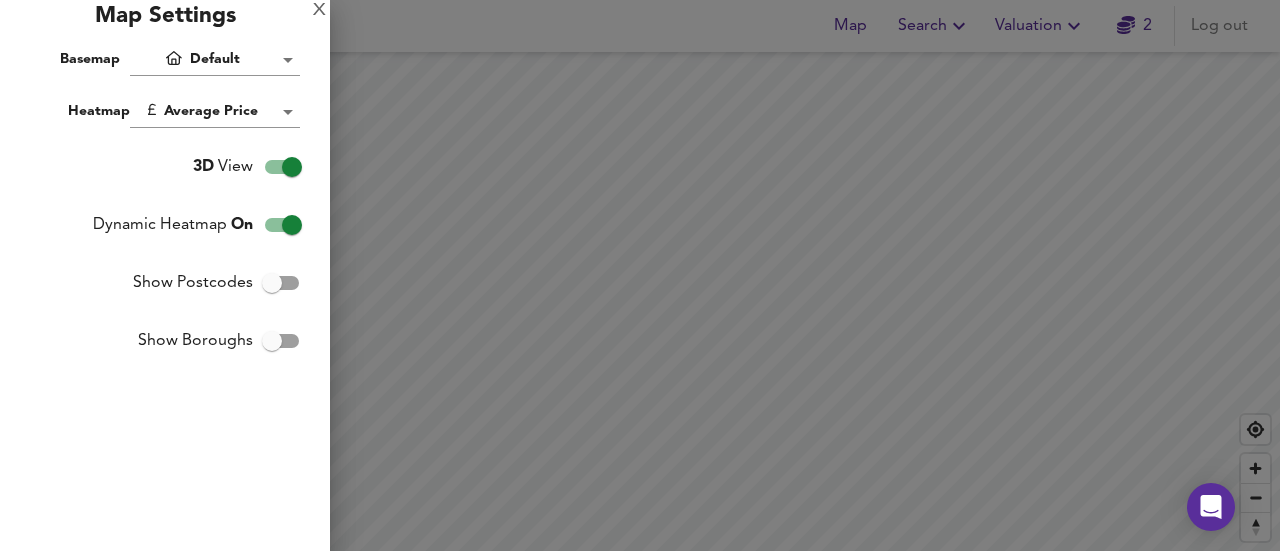 click on "3D   View" at bounding box center [292, 167] 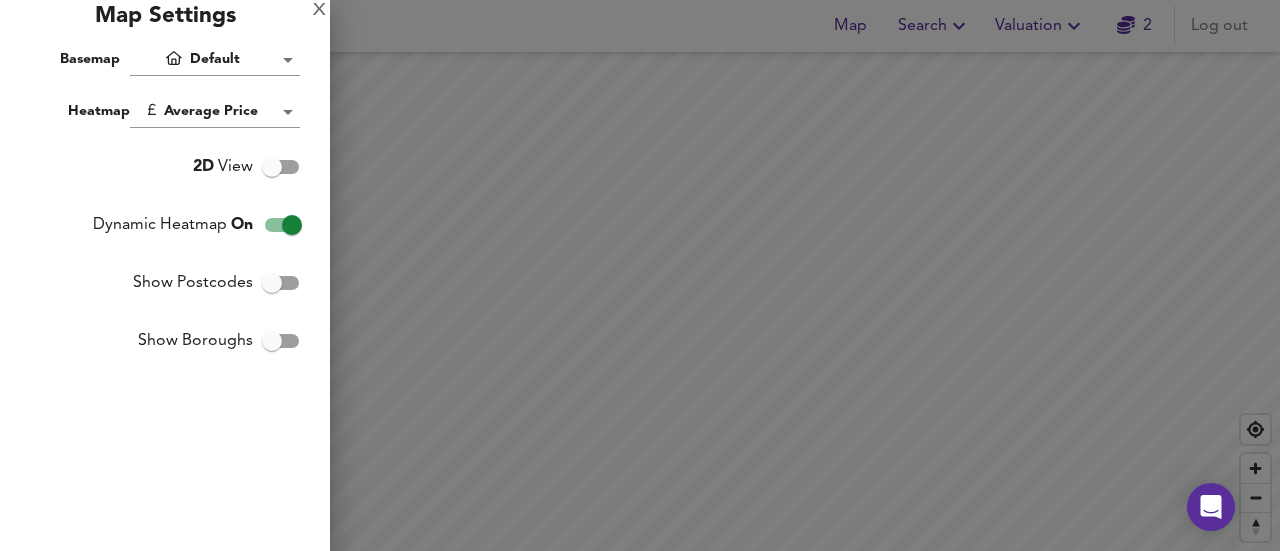 click on "Map Search Valuation    2 Log out       Average Price landworth    £ 4,000/ft²    £ 2,000/ft²    £ 50/ft²
X Map Settings Basemap          Default hybrid Heatmap          Average Price landworth 2D   View Dynamic Heatmap   On Show Postcodes Show Boroughs 2D 3D Find Me" at bounding box center [640, 275] 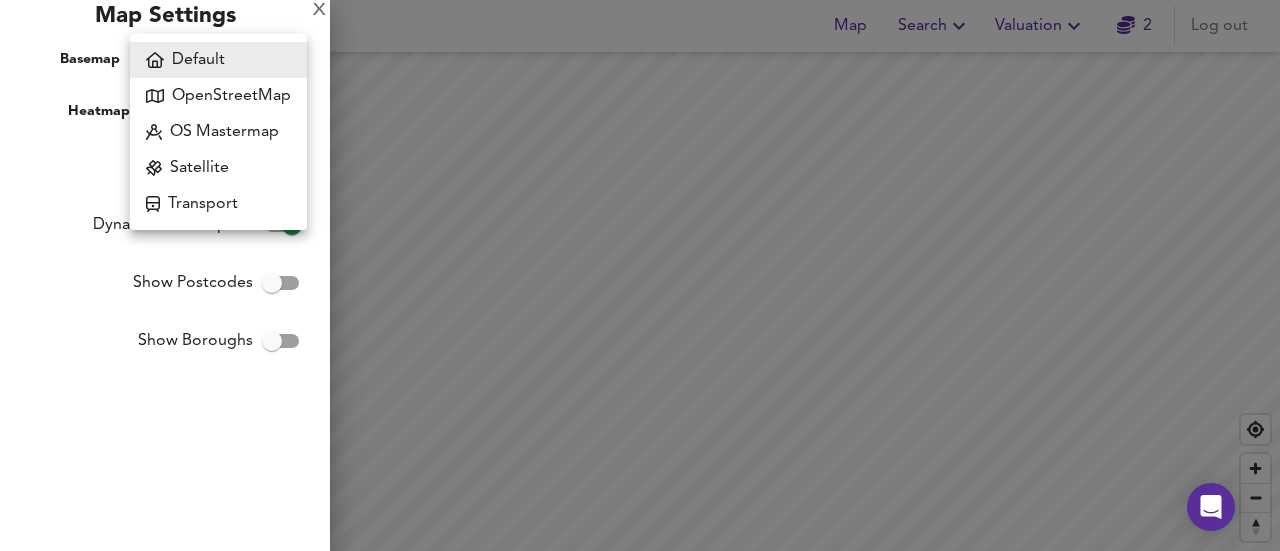 click on "OS Mastermap" at bounding box center (218, 132) 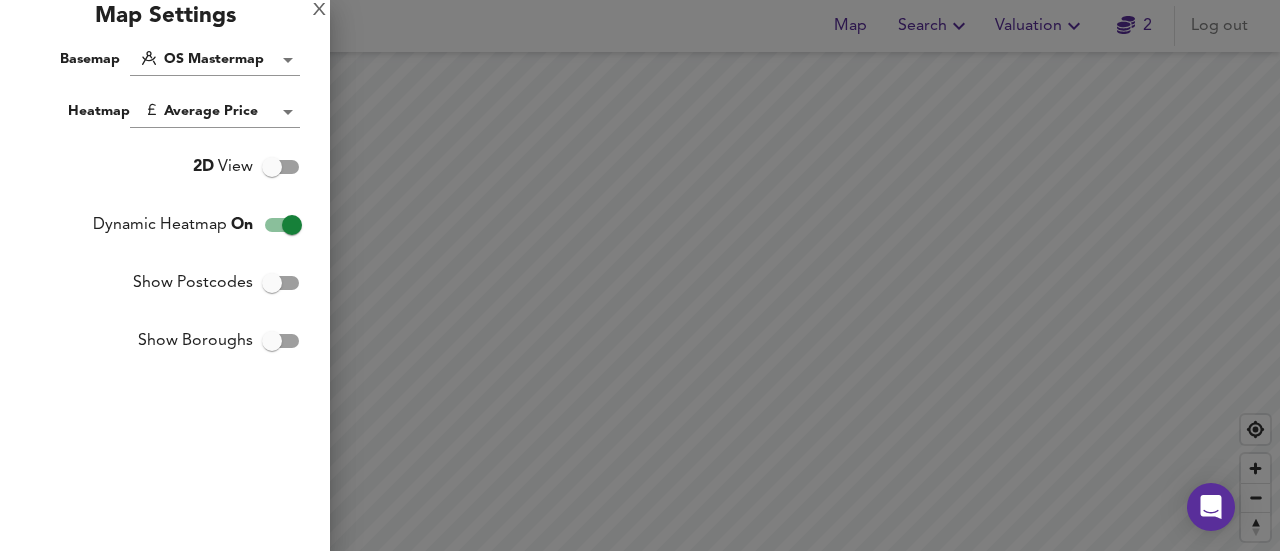 drag, startPoint x: 557, startPoint y: 319, endPoint x: 728, endPoint y: 324, distance: 171.07309 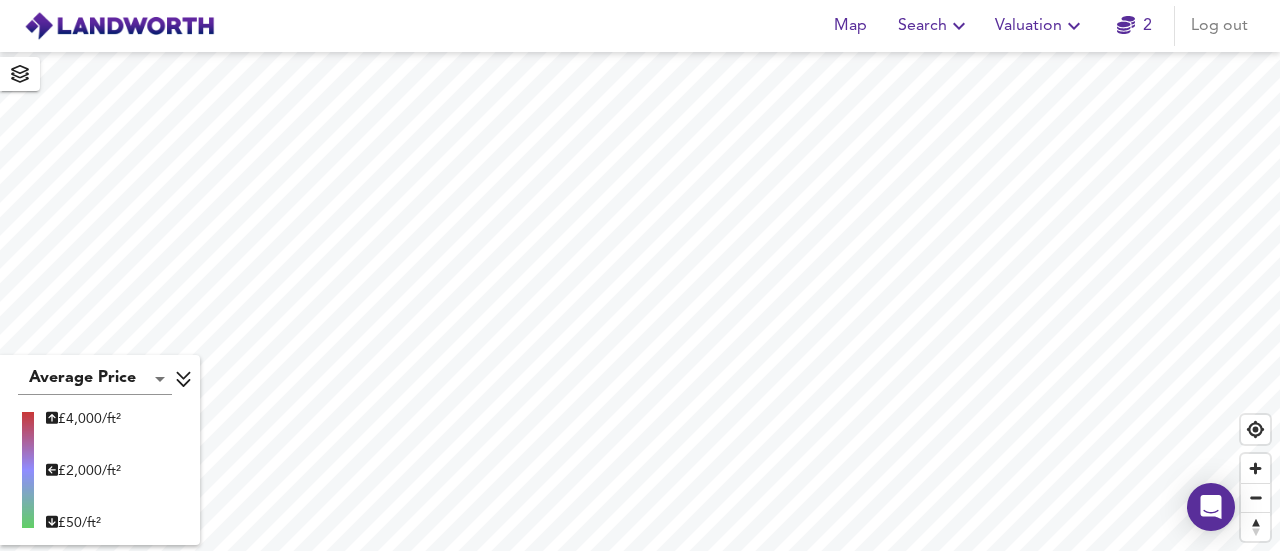 click 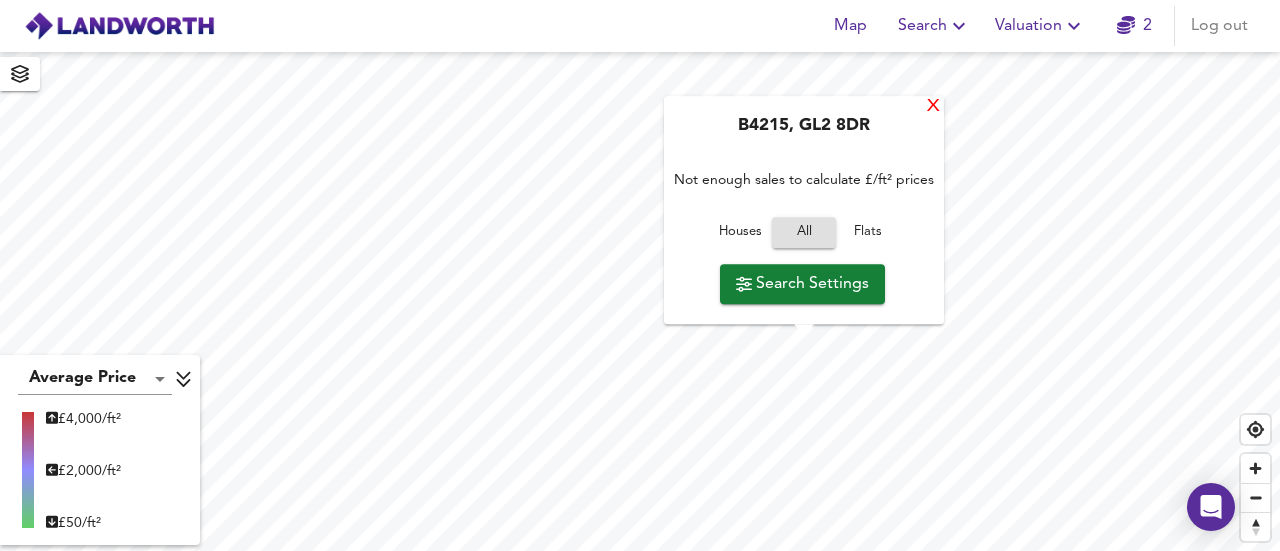 click on "X" at bounding box center (933, 107) 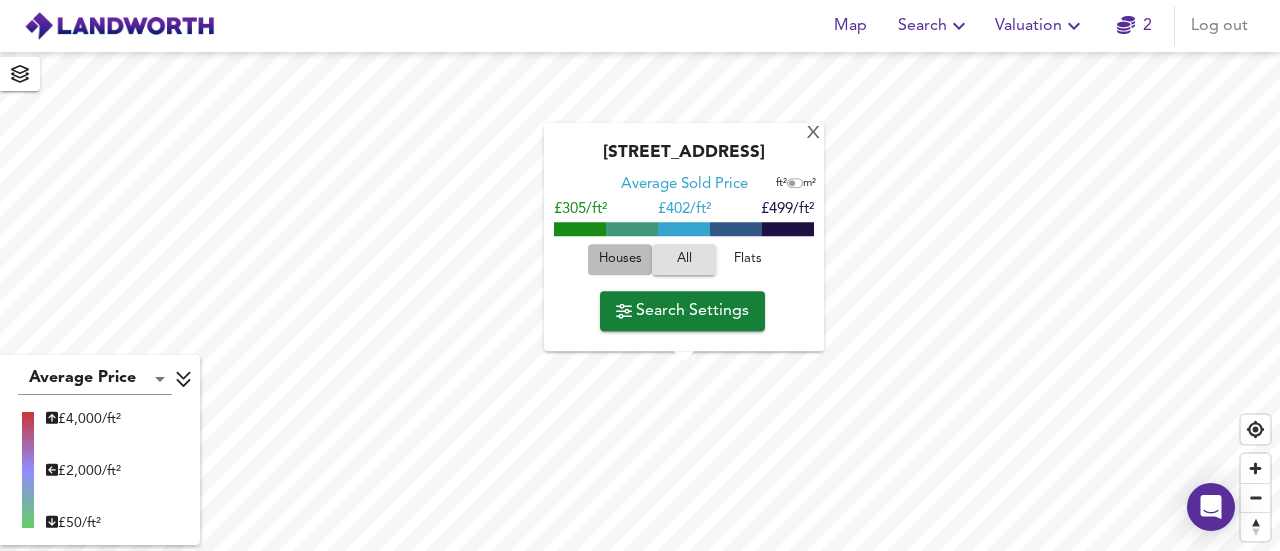 click on "Houses" at bounding box center [620, 259] 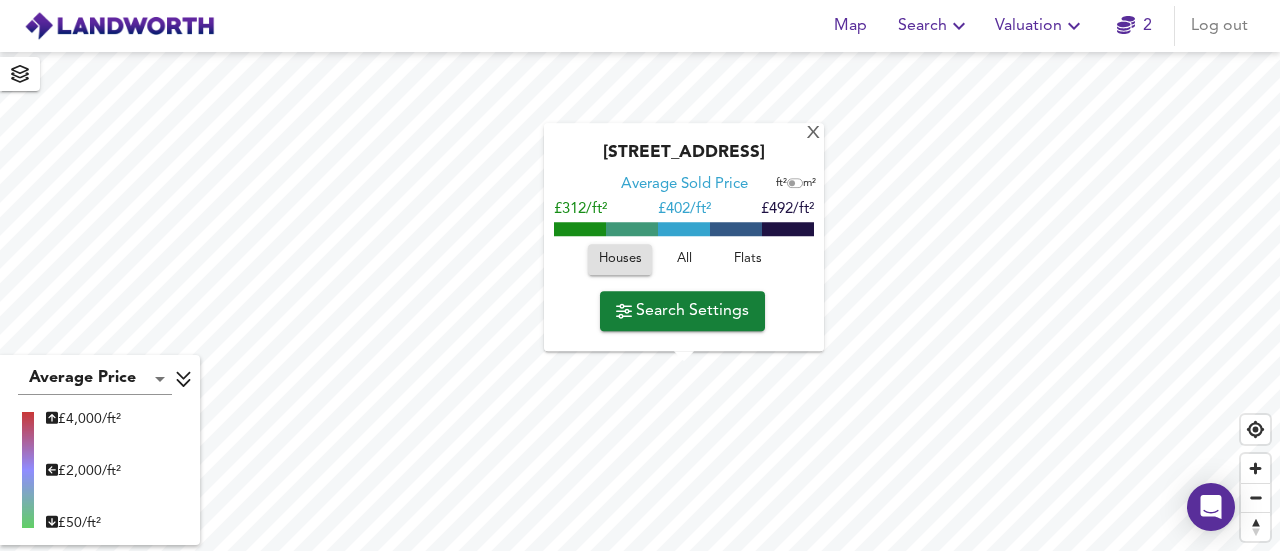 click on "Search Settings" at bounding box center [682, 311] 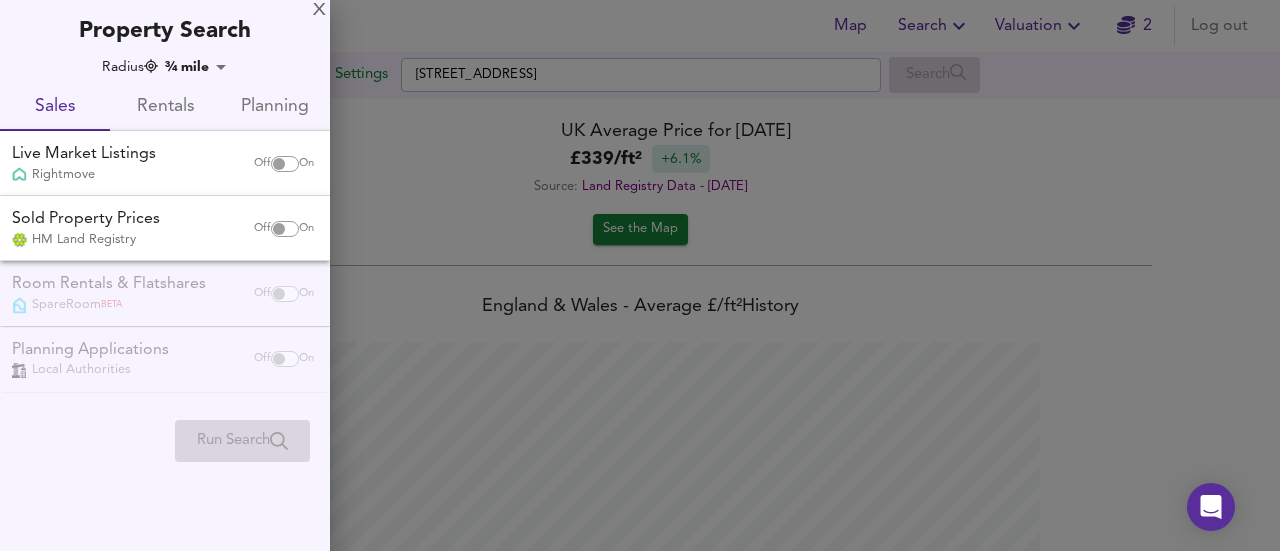 scroll, scrollTop: 999448, scrollLeft: 998720, axis: both 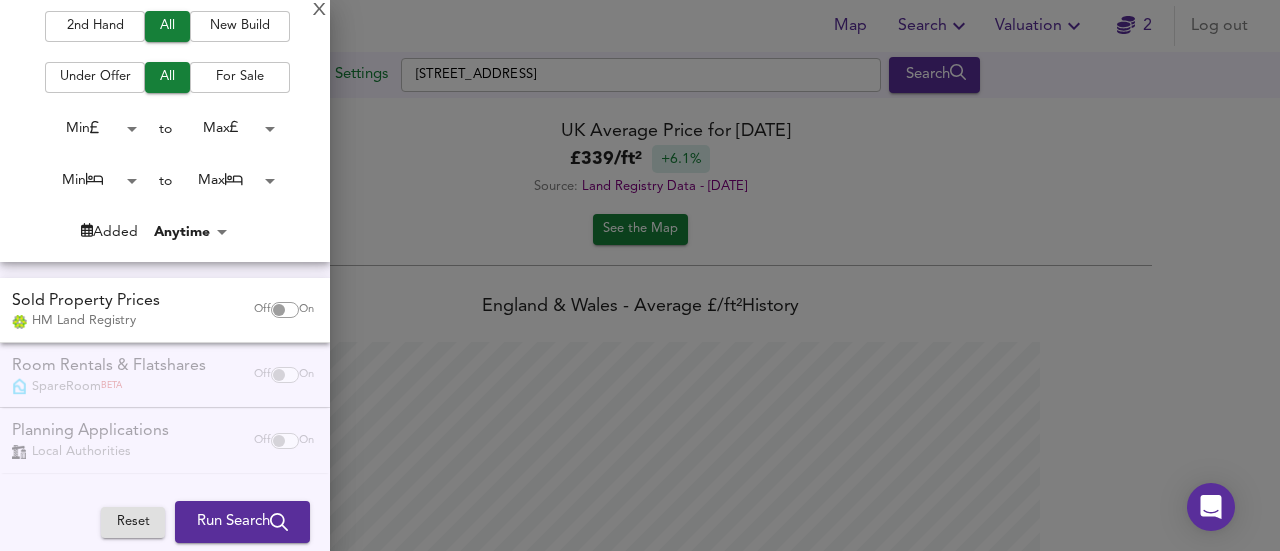 click at bounding box center (279, 310) 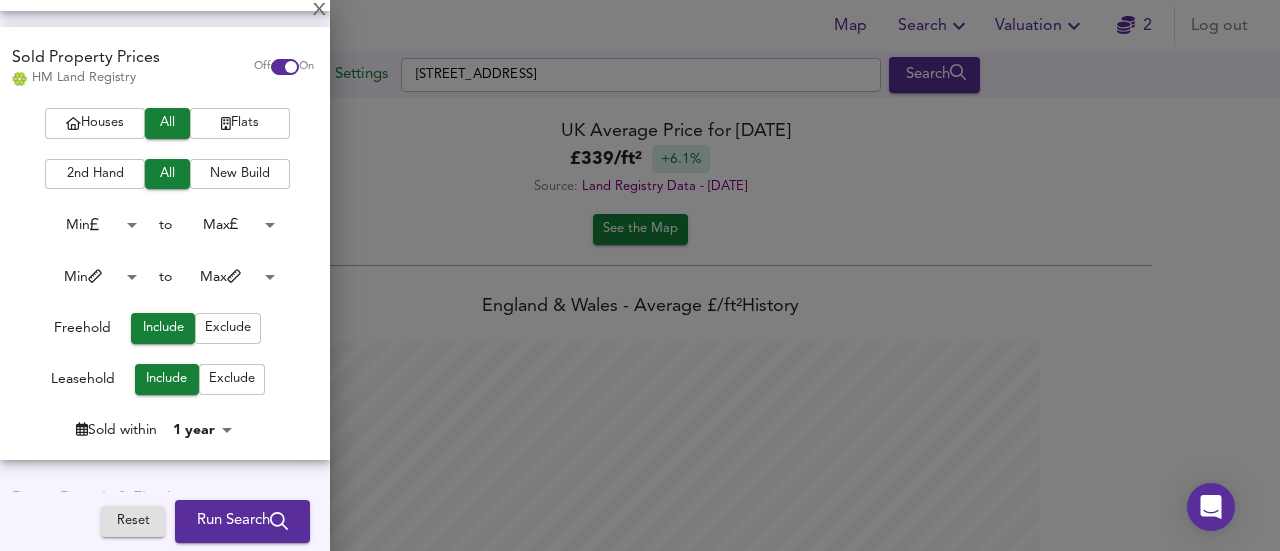 scroll, scrollTop: 452, scrollLeft: 0, axis: vertical 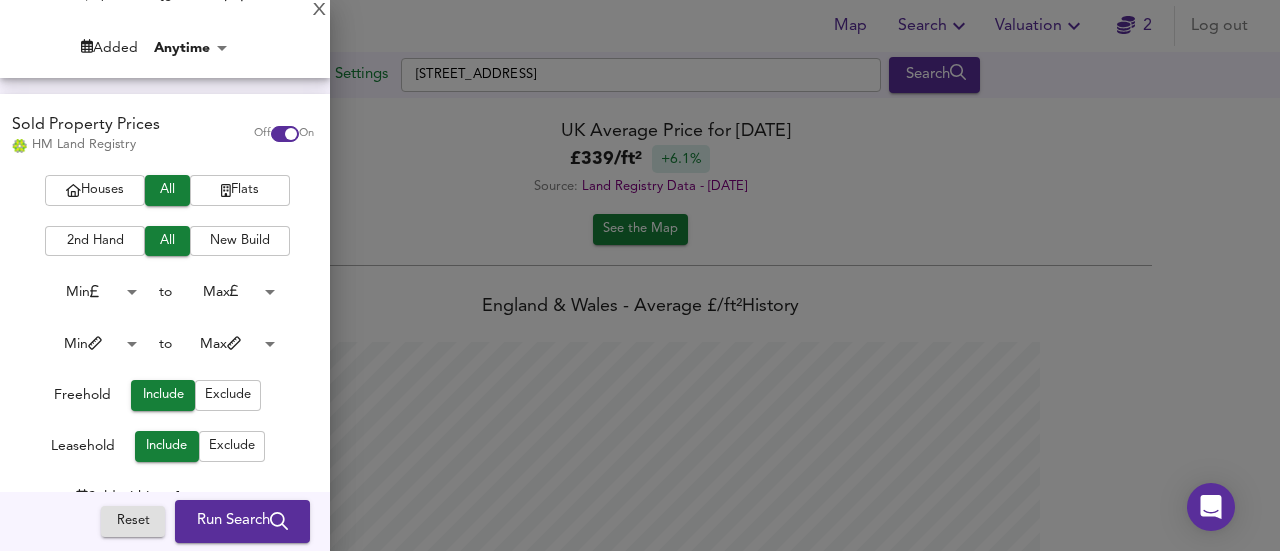 click on "Houses" at bounding box center [95, -209] 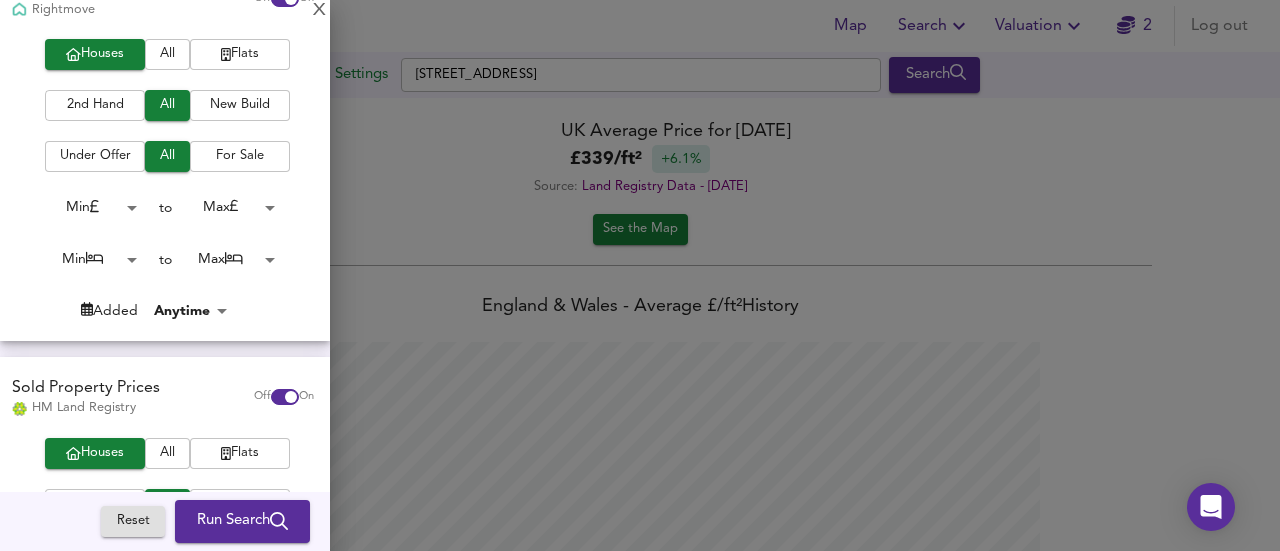scroll, scrollTop: 252, scrollLeft: 0, axis: vertical 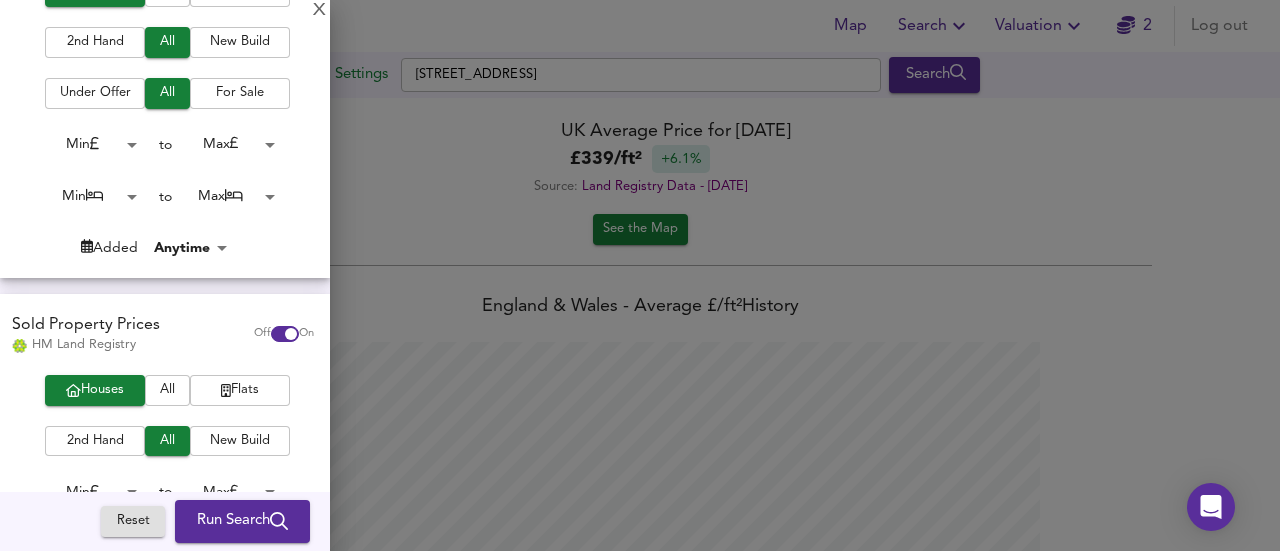 click on "Map Search Valuation    2 Log out        Settings     [GEOGRAPHIC_DATA] 8ED        Search                Average Price landworth    £ 4,000/ft²    £ 2,000/ft²    £ 50/ft² Map UK Average Price   for [DATE] £ 339 / ft²      +6.1% Source:   Land Registry Data - [DATE] See the Map [GEOGRAPHIC_DATA] & [GEOGRAPHIC_DATA] - Average £/ ft²  History [GEOGRAPHIC_DATA] - Total Quarterly Sales History
X Map Settings Basemap          Default hybrid Heatmap          Average Price landworth 3D   View Dynamic Heatmap   On Show Postcodes Show Boroughs 2D 3D Find Me X Property Search Radius   ¾ mile 1207 Sales Rentals Planning    Live Market Listings   Rightmove Off   On    Houses All   Flats 2nd Hand All New Build Under Offer All For Sale Min   0 to Max   200000000   Min   0 to Max   50   Added Anytime -1    Sold Property Prices   HM Land Registry Off   On    Houses All   Flats 2nd Hand All New Build Min   0 to Max   200000000 Min   0 to 12" at bounding box center [640, 275] 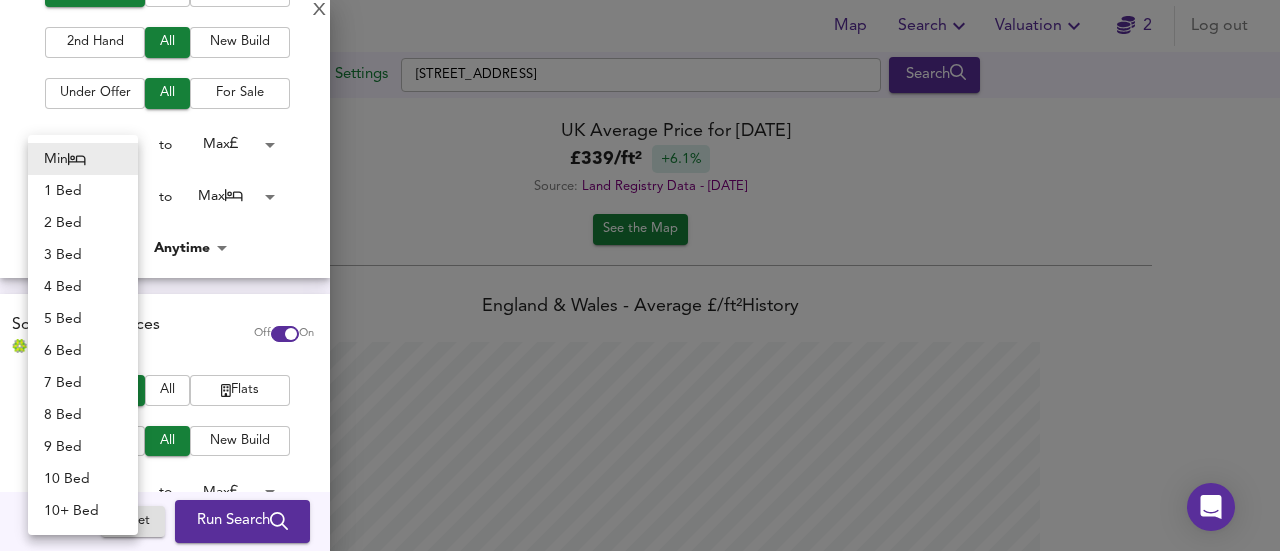 click on "4 Bed" at bounding box center (83, 287) 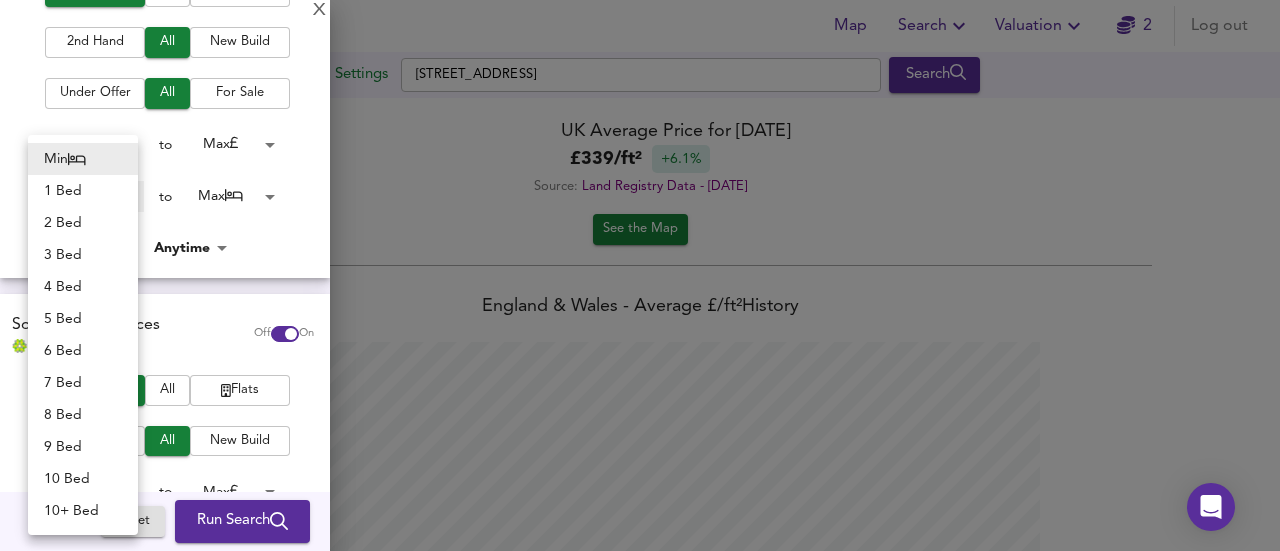 type on "4" 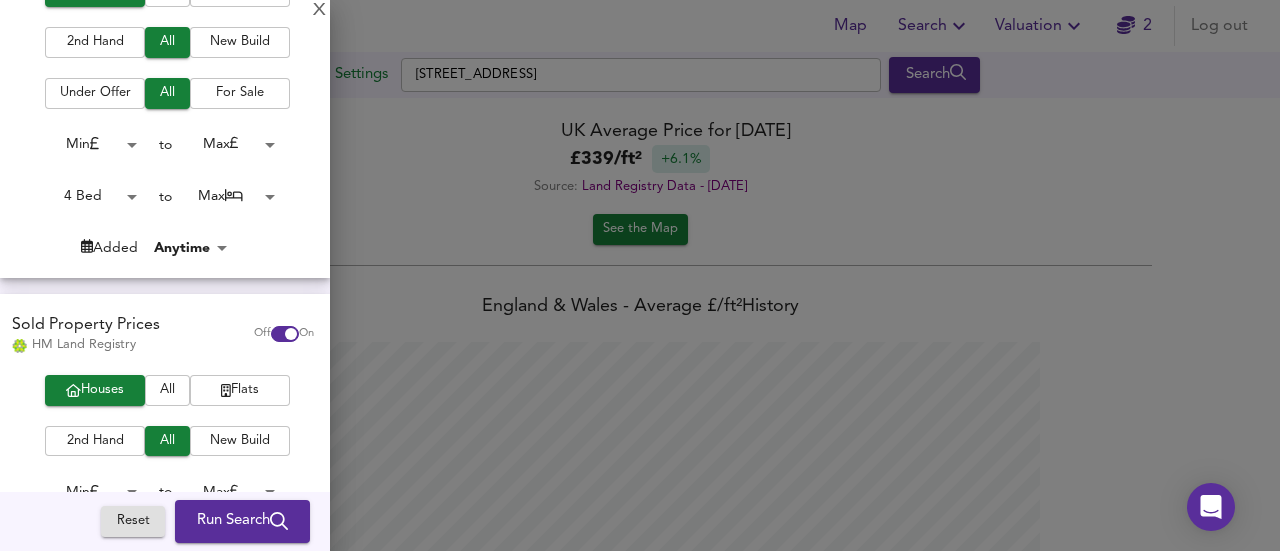click on "Map Search Valuation    2 Log out        Settings     [GEOGRAPHIC_DATA] 8ED        Search                Average Price landworth    £ 4,000/ft²    £ 2,000/ft²    £ 50/ft² Map UK Average Price   for [DATE] £ 339 / ft²      +6.1% Source:   Land Registry Data - [DATE] See the Map [GEOGRAPHIC_DATA] & [GEOGRAPHIC_DATA] - Average £/ ft²  History [GEOGRAPHIC_DATA] - Total Quarterly Sales History
X Map Settings Basemap          Default hybrid Heatmap          Average Price landworth 3D   View Dynamic Heatmap   On Show Postcodes Show Boroughs 2D 3D Find Me X Property Search Radius   ¾ mile 1207 Sales Rentals Planning    Live Market Listings   Rightmove Off   On    Houses All   Flats 2nd Hand All New Build Under Offer All For Sale Min   0 to Max   200000000   4 Bed 4 to Max   50   Added Anytime -1    Sold Property Prices   HM Land Registry Off   On    Houses All   Flats 2nd Hand All New Build Min   0 to Max   200000000 Min   0 to Type" at bounding box center [640, 275] 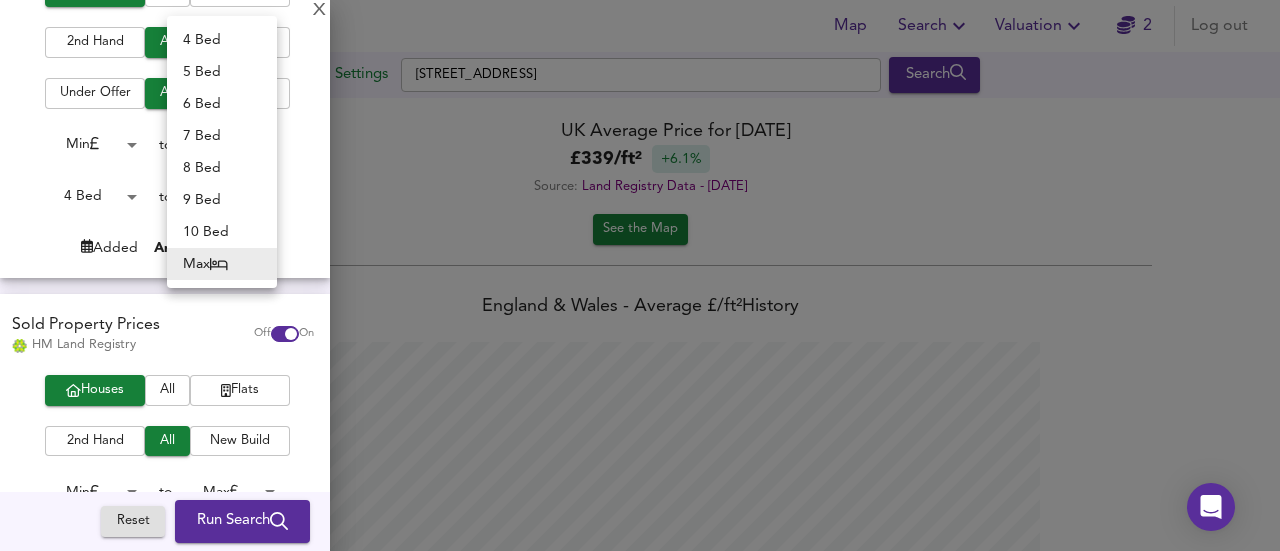 click on "5 Bed" at bounding box center [222, 72] 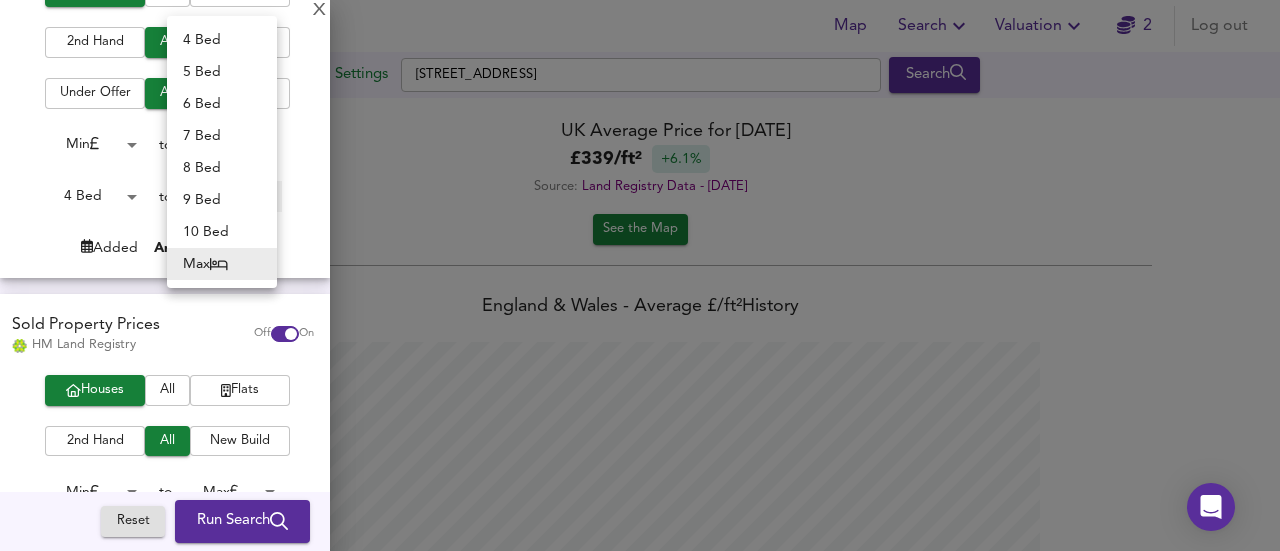 type on "5" 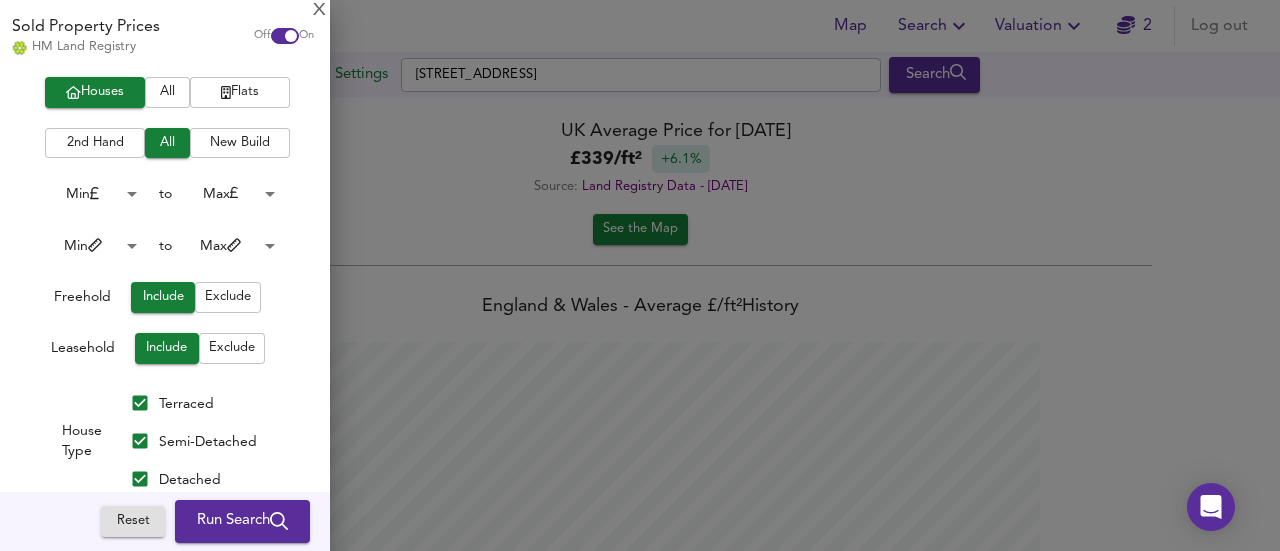 scroll, scrollTop: 552, scrollLeft: 0, axis: vertical 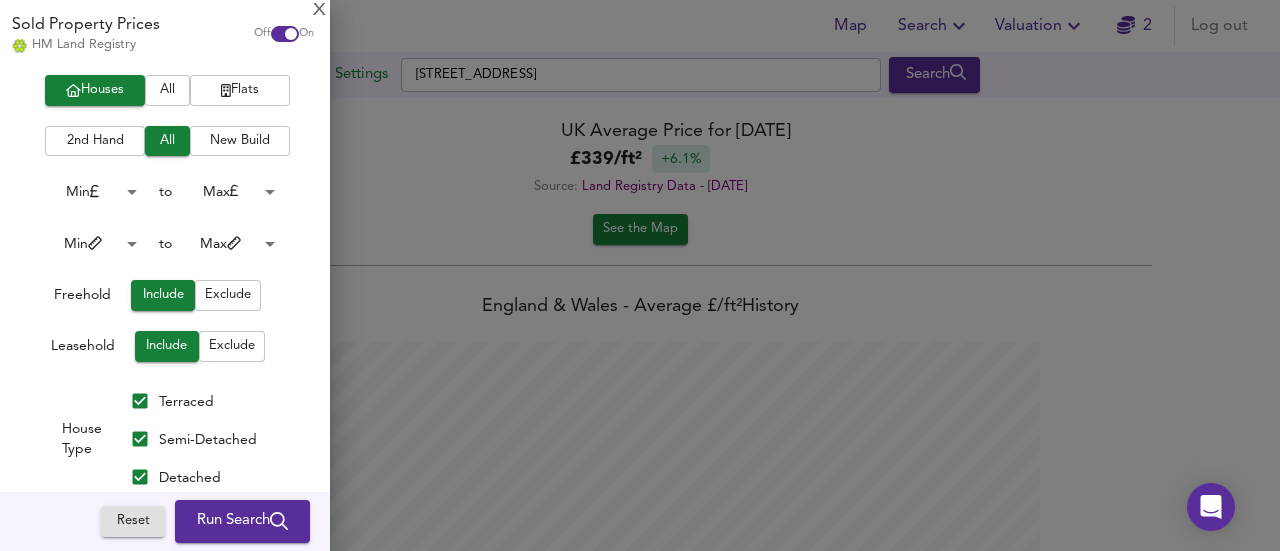 click on "Map Search Valuation    2 Log out        Settings     [GEOGRAPHIC_DATA] 8ED        Search                Average Price landworth    £ 4,000/ft²    £ 2,000/ft²    £ 50/ft² Map UK Average Price   for [DATE] £ 339 / ft²      +6.1% Source:   Land Registry Data - [DATE] See the Map [GEOGRAPHIC_DATA] & [GEOGRAPHIC_DATA] - Average £/ ft²  History [GEOGRAPHIC_DATA] - Total Quarterly Sales History
X Map Settings Basemap          Default hybrid Heatmap          Average Price landworth 3D   View Dynamic Heatmap   On Show Postcodes Show Boroughs 2D 3D Find Me X Property Search Radius   ¾ mile 1207 Sales Rentals Planning    Live Market Listings   Rightmove Off   On    Houses All   Flats 2nd Hand All New Build Under Offer All For Sale Min   0 to Max   200000000   4 Bed 4 to 5 Bed 5   Added Anytime -1    Sold Property Prices   HM Land Registry Off   On    Houses All   Flats 2nd Hand All New Build Min   0 to Max   200000000 Min   0 to Max" at bounding box center [640, 275] 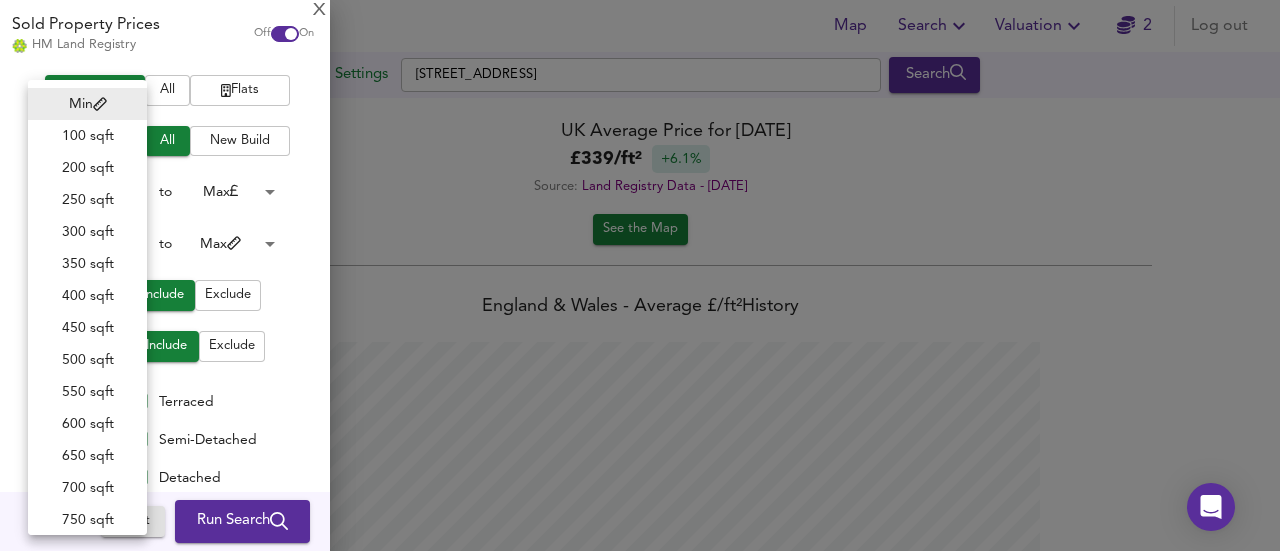click at bounding box center (640, 275) 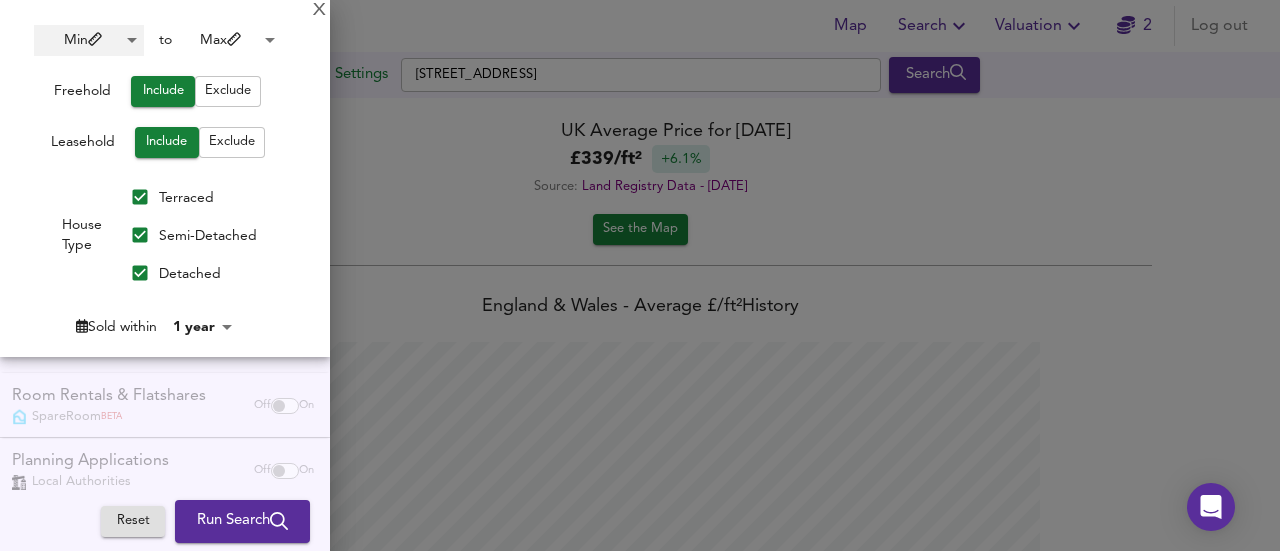 scroll, scrollTop: 786, scrollLeft: 0, axis: vertical 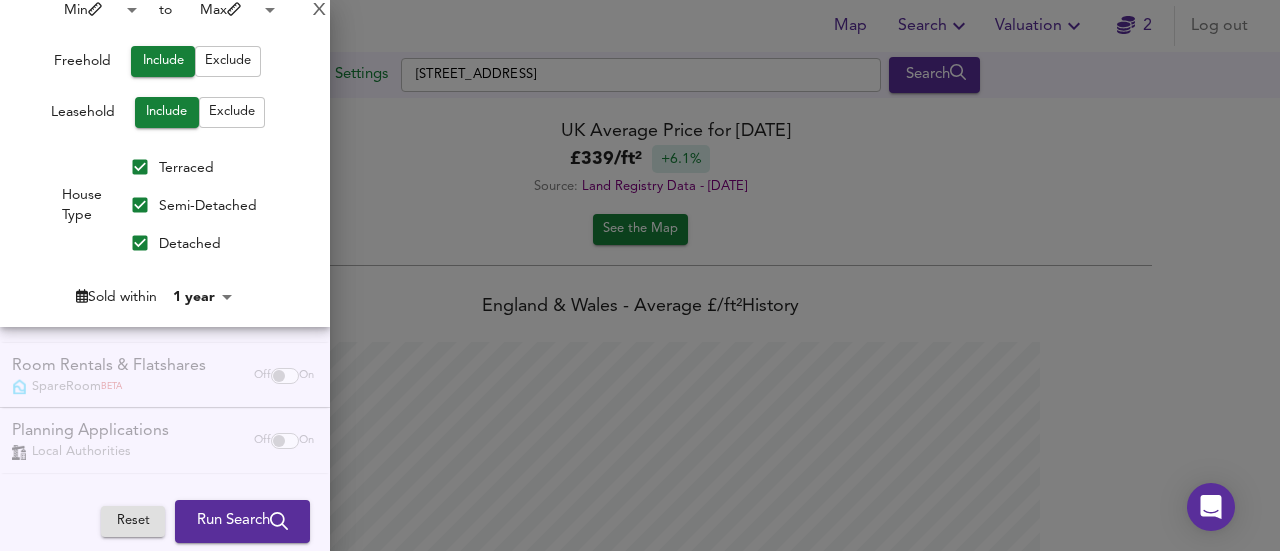 click on "Map Search Valuation    2 Log out        Settings     [GEOGRAPHIC_DATA] 8ED        Search                Average Price landworth    £ 4,000/ft²    £ 2,000/ft²    £ 50/ft² Map UK Average Price   for [DATE] £ 339 / ft²      +6.1% Source:   Land Registry Data - [DATE] See the Map [GEOGRAPHIC_DATA] & [GEOGRAPHIC_DATA] - Average £/ ft²  History [GEOGRAPHIC_DATA] - Total Quarterly Sales History
X Map Settings Basemap          Default hybrid Heatmap          Average Price landworth 3D   View Dynamic Heatmap   On Show Postcodes Show Boroughs 2D 3D Find Me X Property Search Radius   ¾ mile 1207 Sales Rentals Planning    Live Market Listings   Rightmove Off   On    Houses All   Flats 2nd Hand All New Build Under Offer All For Sale Min   0 to Max   200000000   4 Bed 4 to 5 Bed 5   Added Anytime -1    Sold Property Prices   HM Land Registry Off   On    Houses All   Flats 2nd Hand All New Build Min   0 to Max   200000000 Min   0 to Max" at bounding box center [640, 275] 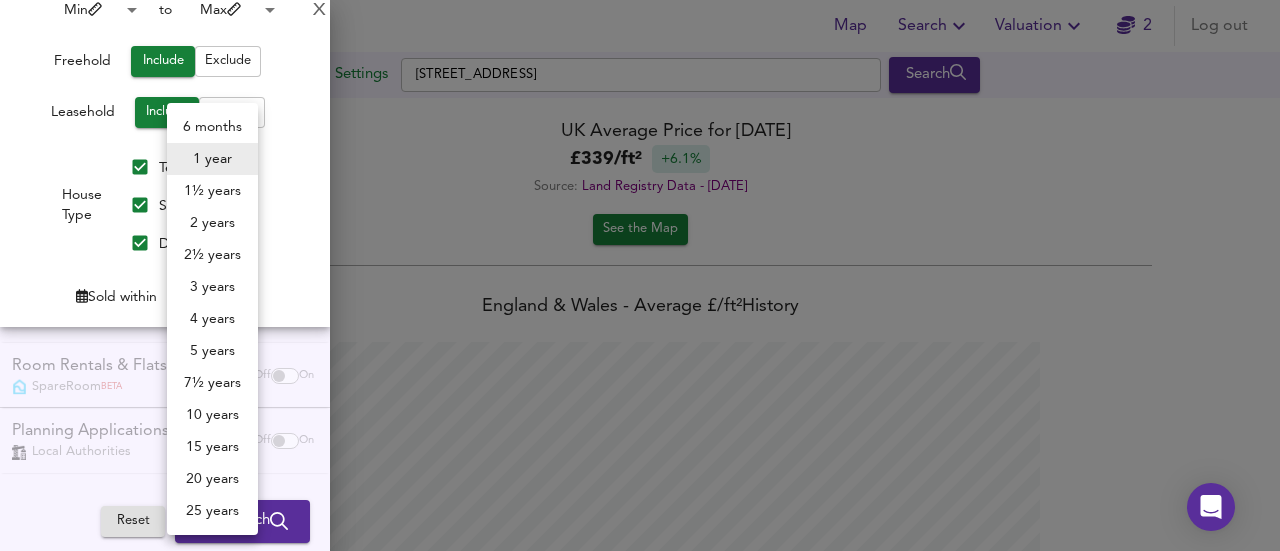 click on "3 years" at bounding box center (212, 287) 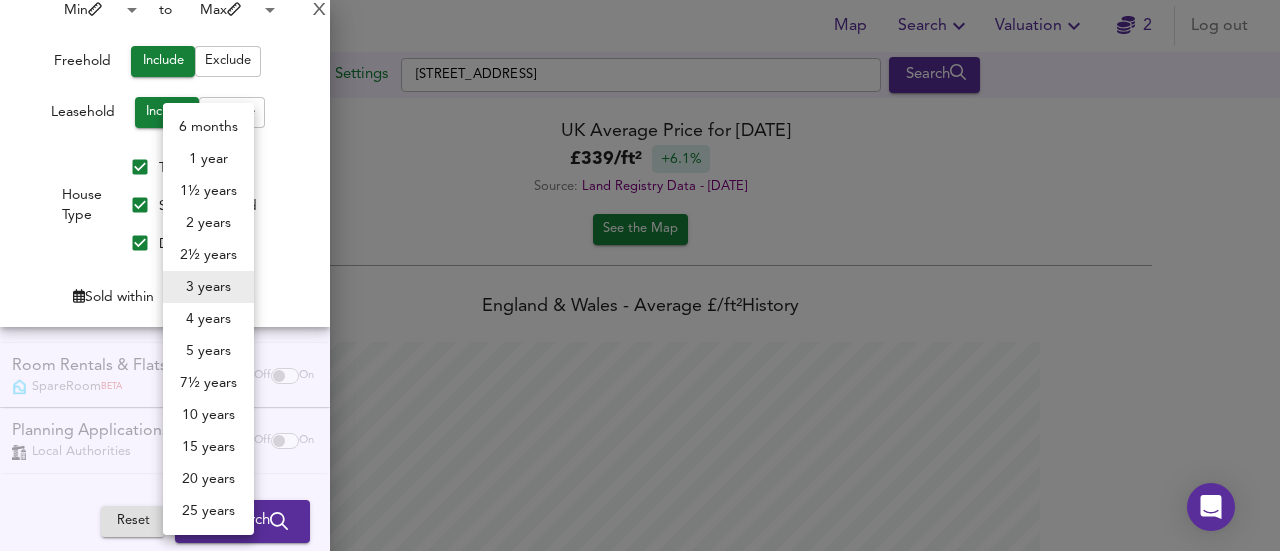click on "Map Search Valuation    2 Log out        Settings     [GEOGRAPHIC_DATA] 8ED        Search                Average Price landworth    £ 4,000/ft²    £ 2,000/ft²    £ 50/ft² Map UK Average Price   for [DATE] £ 339 / ft²      +6.1% Source:   Land Registry Data - [DATE] See the Map [GEOGRAPHIC_DATA] & [GEOGRAPHIC_DATA] - Average £/ ft²  History [GEOGRAPHIC_DATA] - Total Quarterly Sales History
X Map Settings Basemap          Default hybrid Heatmap          Average Price landworth 3D   View Dynamic Heatmap   On Show Postcodes Show Boroughs 2D 3D Find Me X Property Search Radius   ¾ mile 1207 Sales Rentals Planning    Live Market Listings   Rightmove Off   On    Houses All   Flats 2nd Hand All New Build Under Offer All For Sale Min   0 to Max   200000000   4 Bed 4 to 5 Bed 5   Added Anytime -1    Sold Property Prices   HM Land Registry Off   On    Houses All   Flats 2nd Hand All New Build Min   0 to Max   200000000 Min   0 to Max" at bounding box center (640, 275) 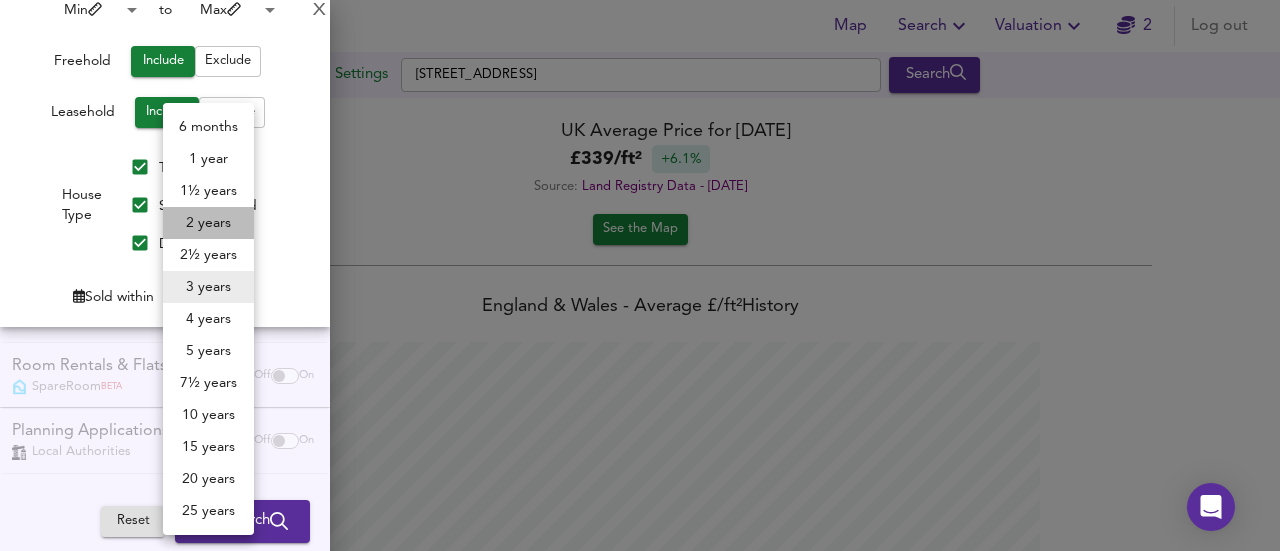 click on "2 years" at bounding box center (208, 223) 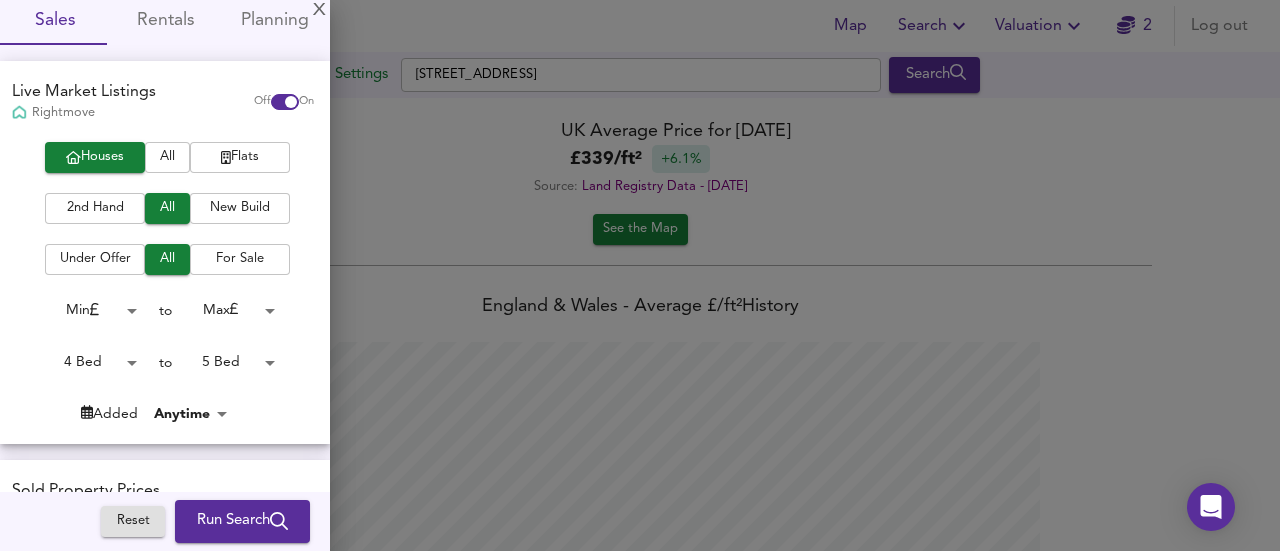 scroll, scrollTop: 0, scrollLeft: 0, axis: both 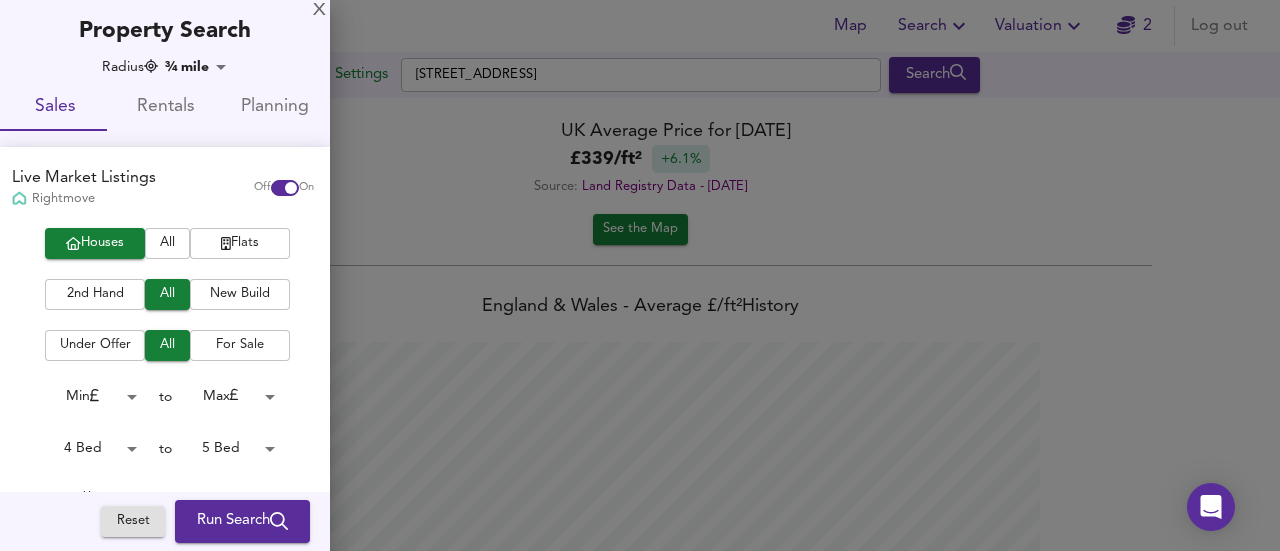 click on "Map Search Valuation    2 Log out        Settings     [GEOGRAPHIC_DATA] 8ED        Search                Average Price landworth    £ 4,000/ft²    £ 2,000/ft²    £ 50/ft² Map UK Average Price   for [DATE] £ 339 / ft²      +6.1% Source:   Land Registry Data - [DATE] See the Map [GEOGRAPHIC_DATA] & [GEOGRAPHIC_DATA] - Average £/ ft²  History [GEOGRAPHIC_DATA] - Total Quarterly Sales History
X Map Settings Basemap          Default hybrid Heatmap          Average Price landworth 3D   View Dynamic Heatmap   On Show Postcodes Show Boroughs 2D 3D Find Me X Property Search Radius   ¾ mile 1207 Sales Rentals Planning    Live Market Listings   Rightmove Off   On    Houses All   Flats 2nd Hand All New Build Under Offer All For Sale Min   0 to Max   200000000   4 Bed 4 to 5 Bed 5   Added Anytime -1    Sold Property Prices   HM Land Registry Off   On    Houses All   Flats 2nd Hand All New Build Min   0 to Max   200000000 Min   0 to Max" at bounding box center (640, 275) 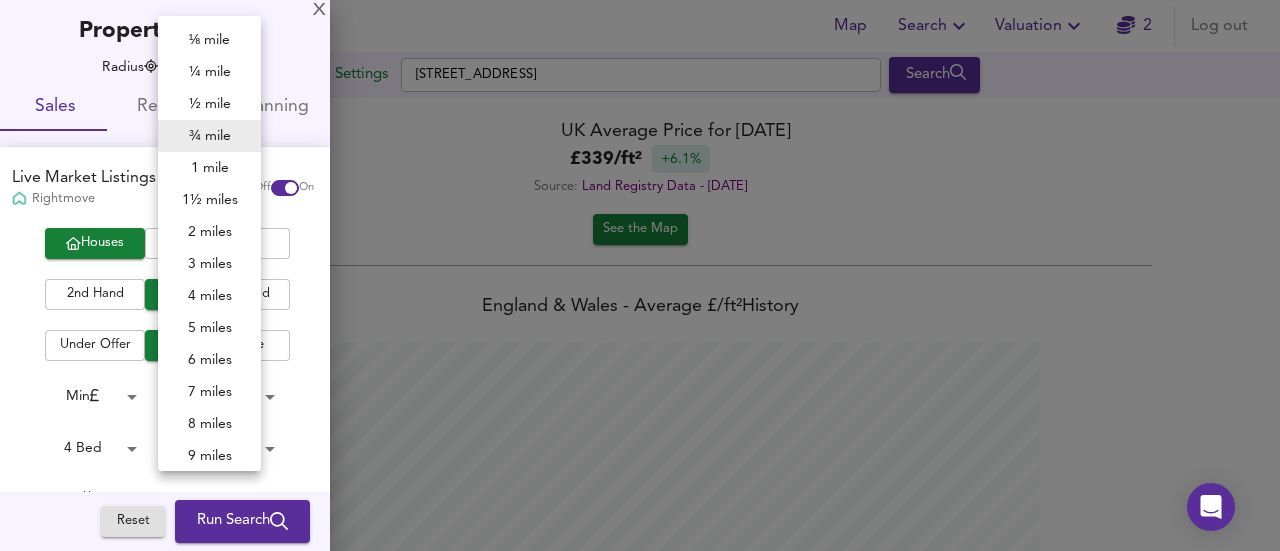 click on "1 mile" at bounding box center (209, 168) 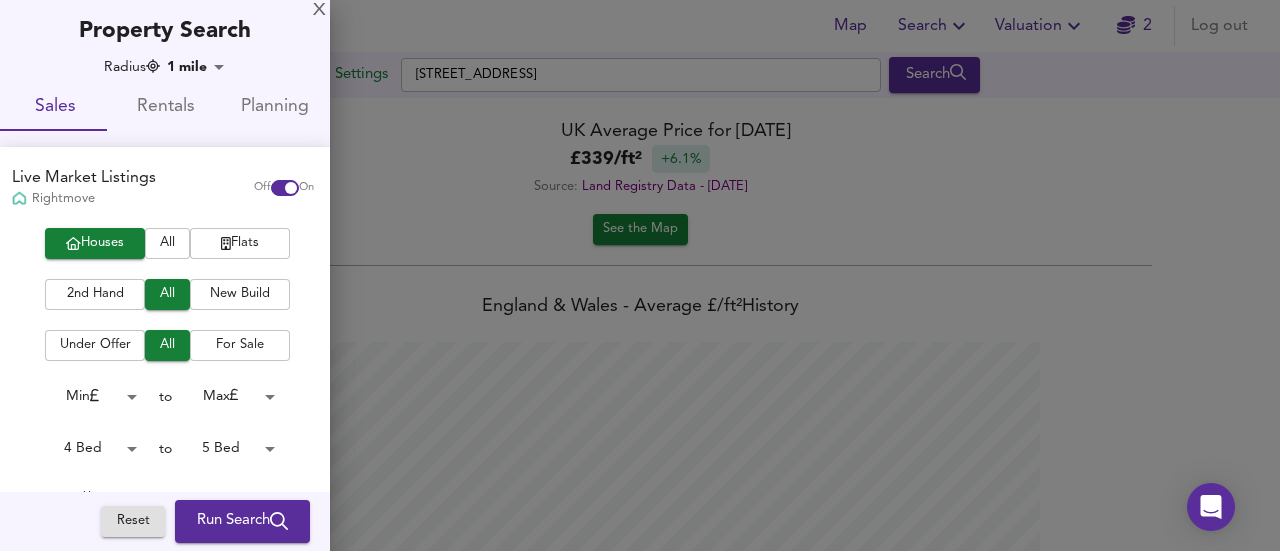 click on "Map Search Valuation    2 Log out        Settings     [GEOGRAPHIC_DATA] 8ED        Search                Average Price landworth    £ 4,000/ft²    £ 2,000/ft²    £ 50/ft² Map UK Average Price   for [DATE] £ 339 / ft²      +6.1% Source:   Land Registry Data - [DATE] See the Map [GEOGRAPHIC_DATA] & [GEOGRAPHIC_DATA] - Average £/ ft²  History [GEOGRAPHIC_DATA] - Total Quarterly Sales History
X Map Settings Basemap          Default hybrid Heatmap          Average Price landworth 3D   View Dynamic Heatmap   On Show Postcodes Show Boroughs 2D 3D Find Me X Property Search Radius   1 mile 1609 Sales Rentals Planning    Live Market Listings   Rightmove Off   On    Houses All   Flats 2nd Hand All New Build Under Offer All For Sale Min   0 to Max   200000000   4 Bed 4 to 5 Bed 5   Added Anytime -1    Sold Property Prices   HM Land Registry Off   On    Houses All   Flats 2nd Hand All New Build Min   0 to Max   200000000 Min   0 to Max" at bounding box center (640, 275) 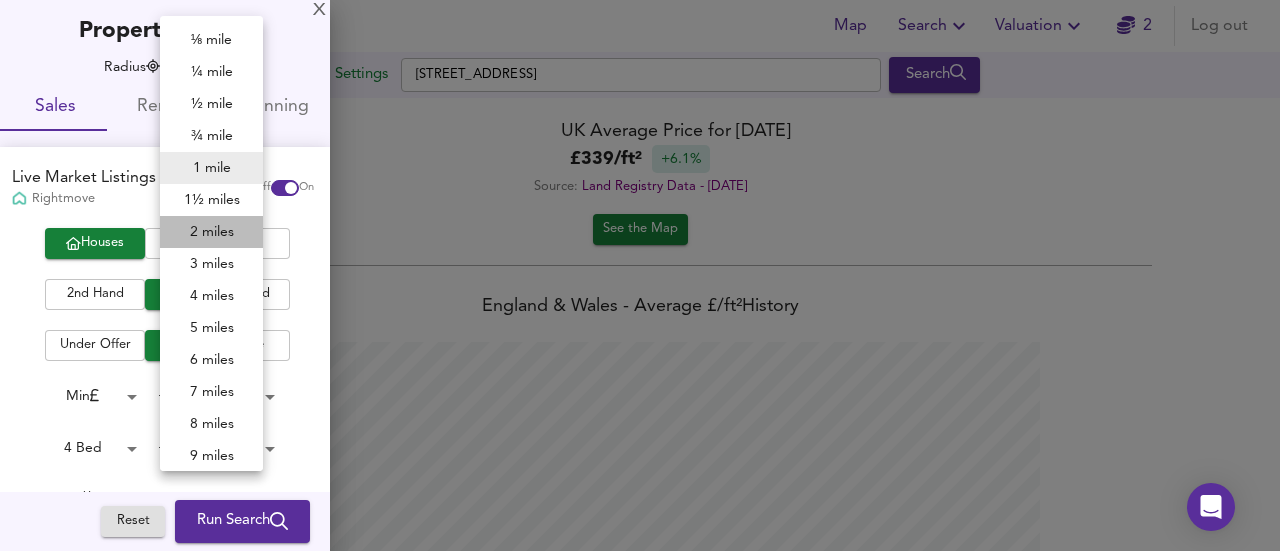 click on "2 miles" at bounding box center (211, 232) 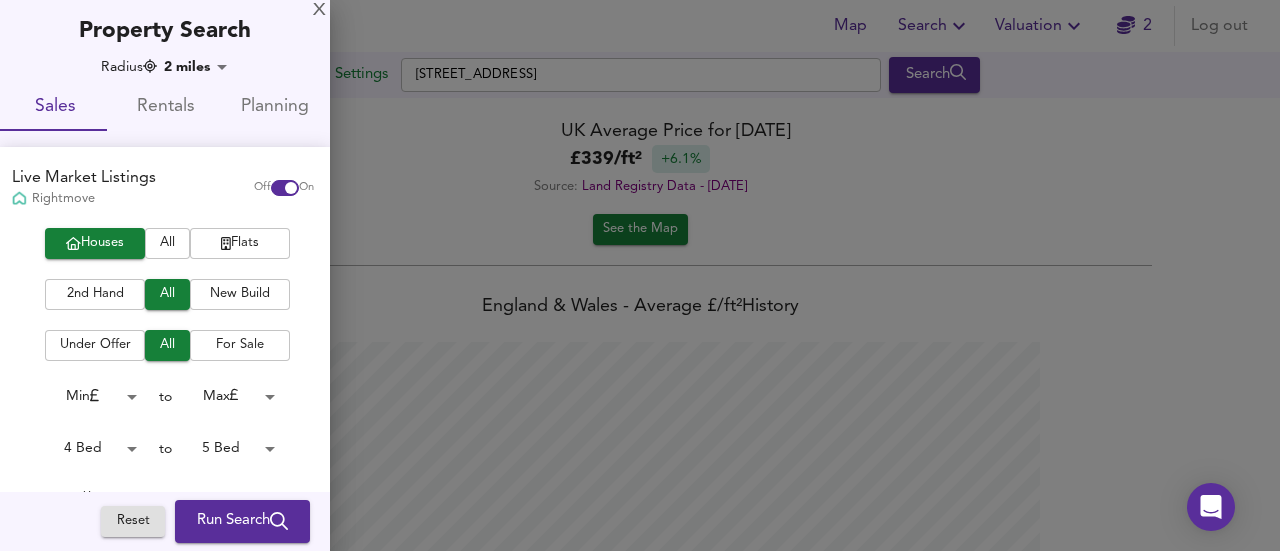 click on "Run Search" at bounding box center (242, 522) 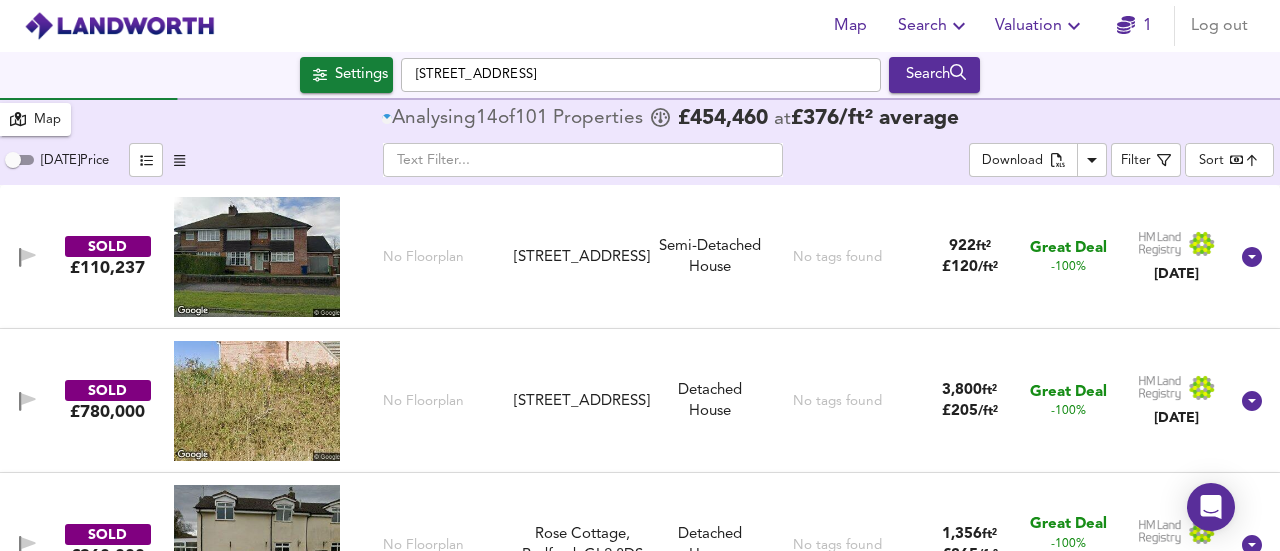 checkbox on "false" 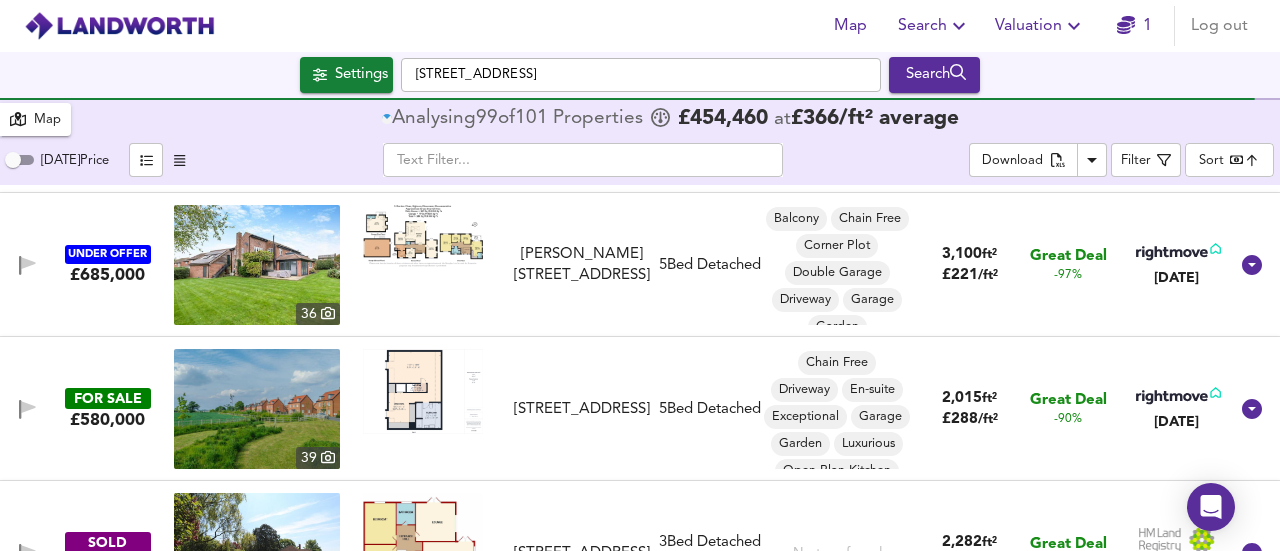 scroll, scrollTop: 800, scrollLeft: 0, axis: vertical 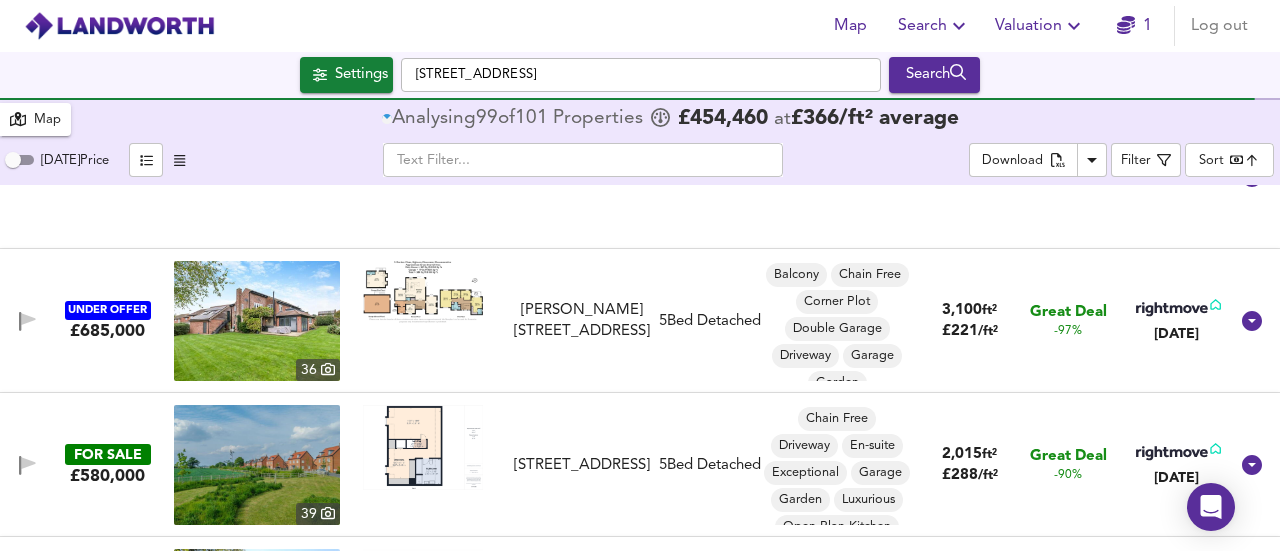 click on "Map" at bounding box center (47, 120) 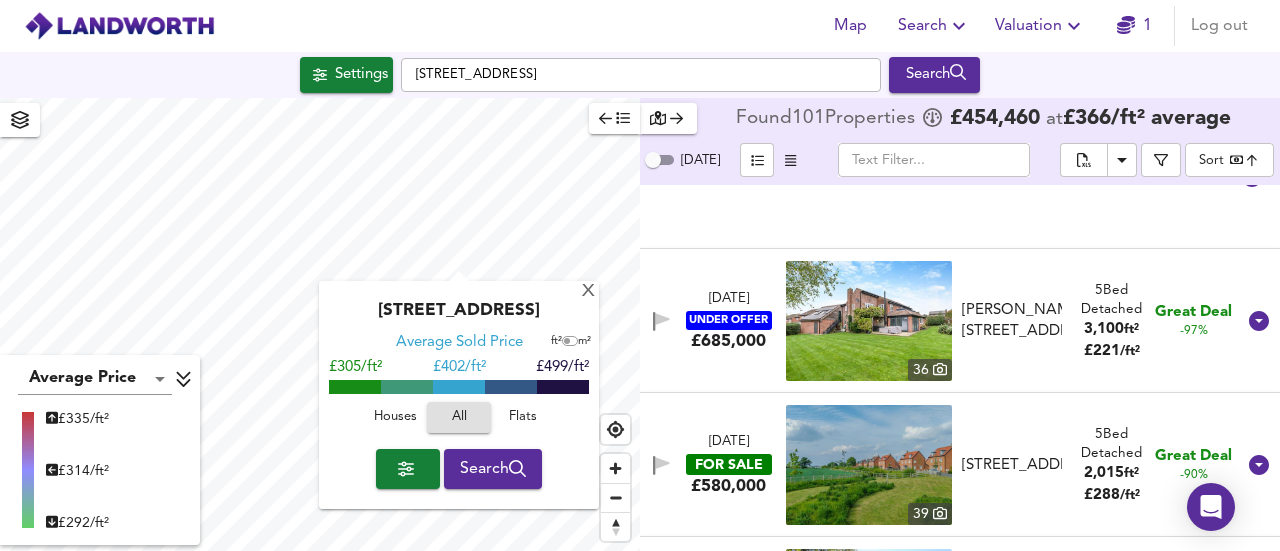 click at bounding box center (614, 118) 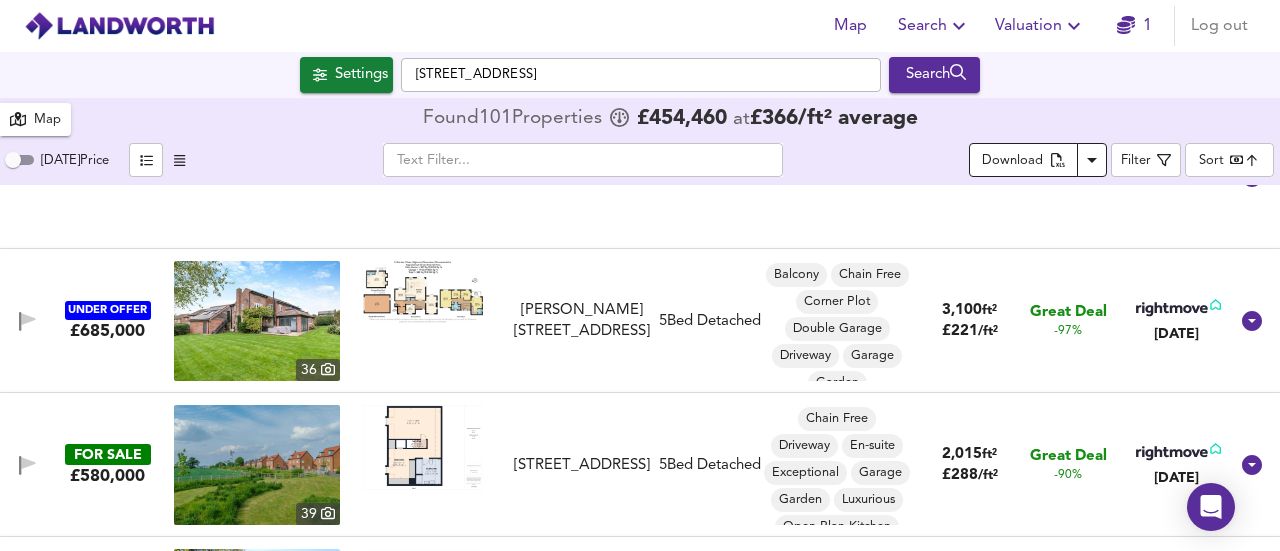 click 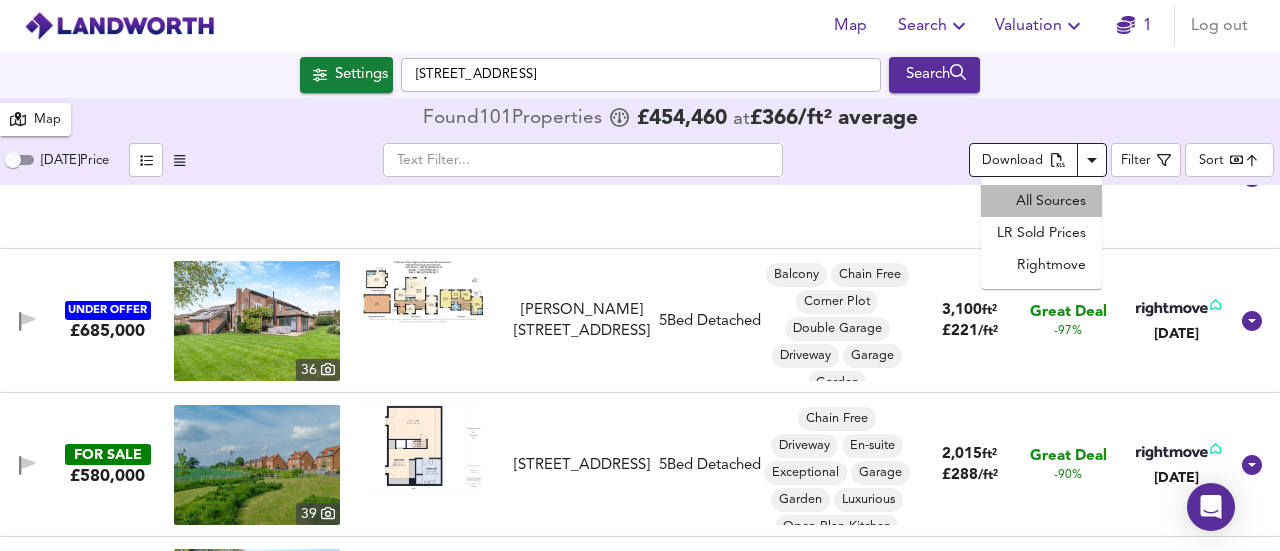 click on "All Sources" at bounding box center [1041, 201] 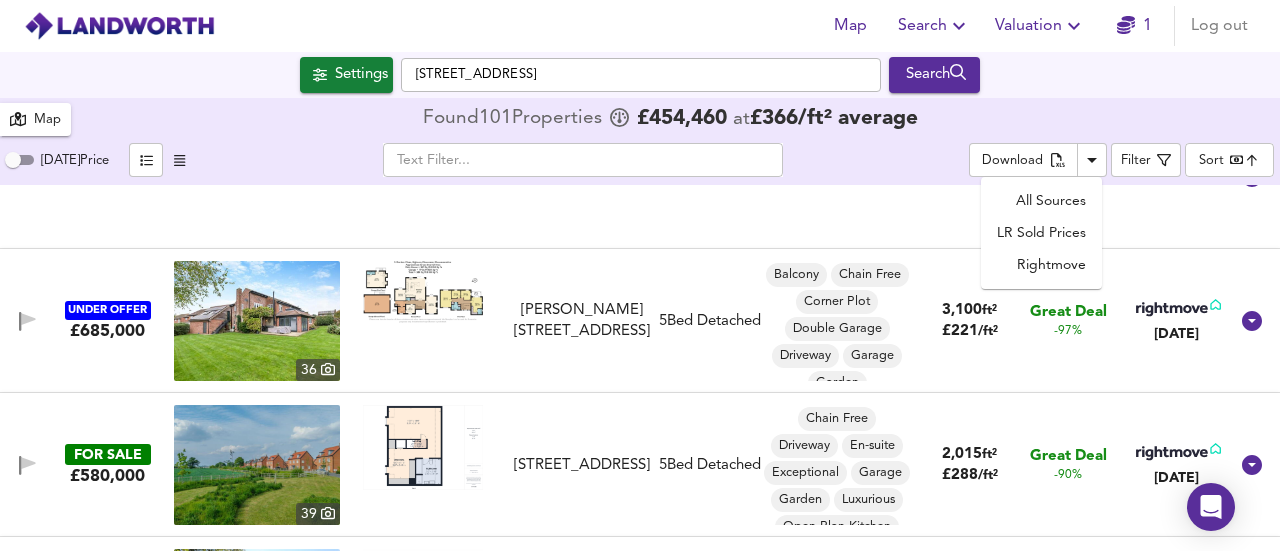 click on "Settings     [STREET_ADDRESS]        Search" at bounding box center [640, 75] 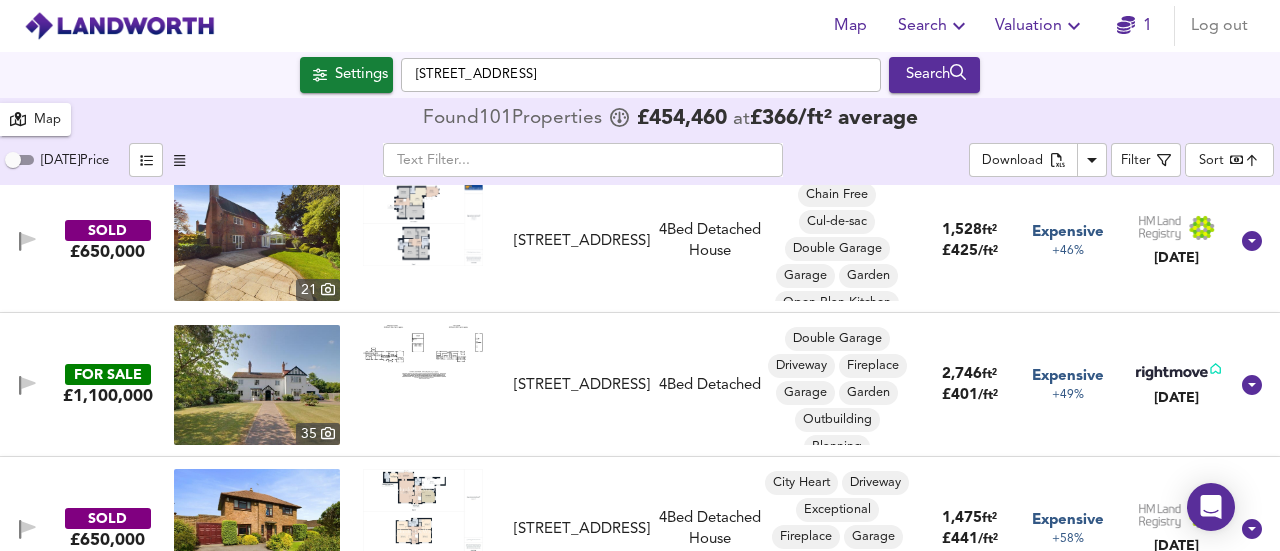scroll, scrollTop: 10300, scrollLeft: 0, axis: vertical 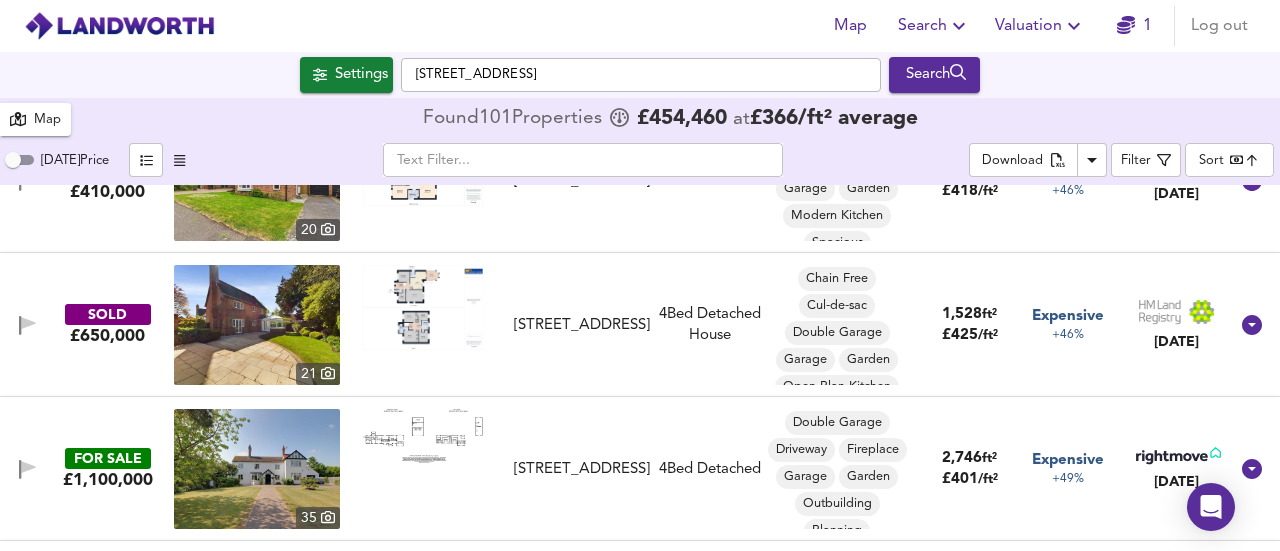 click on "Map Search Valuation    1 Log out        Settings     [GEOGRAPHIC_DATA] 8ED        Search      [GEOGRAPHIC_DATA] 8ED Average Sold Price ft²   m² £305/ft² £ 402/ft² £499/ft² Houses All Flats     Search         101  Results     Average Price landworth    £ 335/ft²    £ 314/ft²    £ 292/ft² Map Found  101  Propert ies     £ 454,460   at  £ 366 / ft²   average    [DATE]  Price           ​ Download   Filter   Sort   bestdeal ​ SOLD £110,237   No Floorplan [STREET_ADDRESS] Semi-Detached House No tags found 922 ft² £ 120 / ft² Great Deal -100% [DATE] SOLD £780,000     [STREET_ADDRESS] 6  Bed   Detached House En-suite Garden Needs Renovation 3,800 ft² £ 205 / ft² Great Deal -100% [DATE] SOLD £360,000     [STREET_ADDRESS] 4  Bed   Detached House Double Garage Garage Garden" at bounding box center [640, 275] 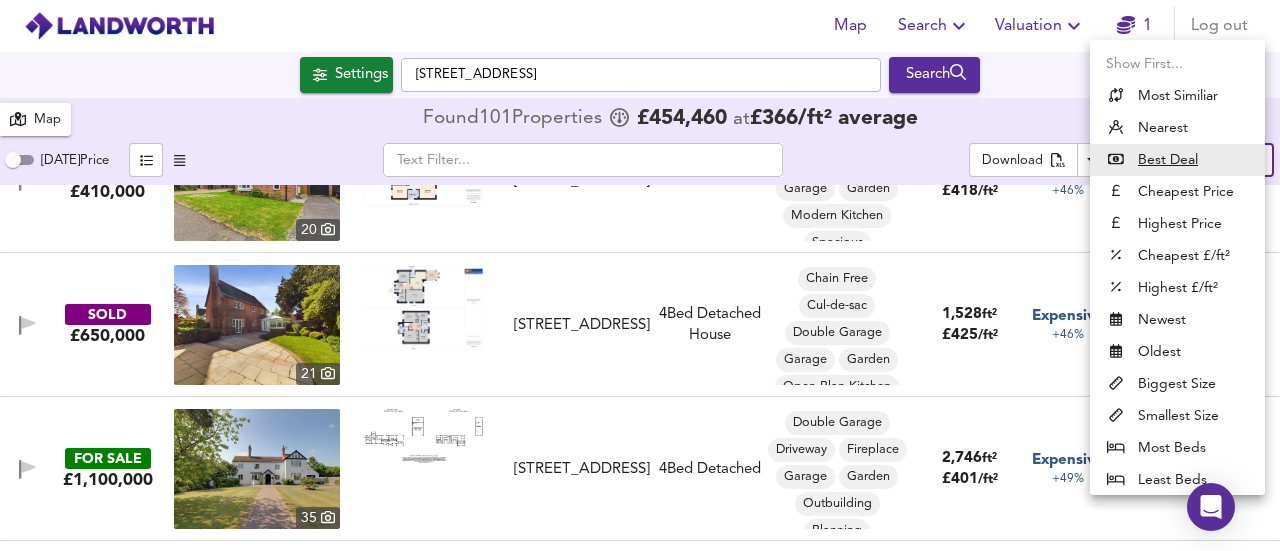 click at bounding box center [640, 275] 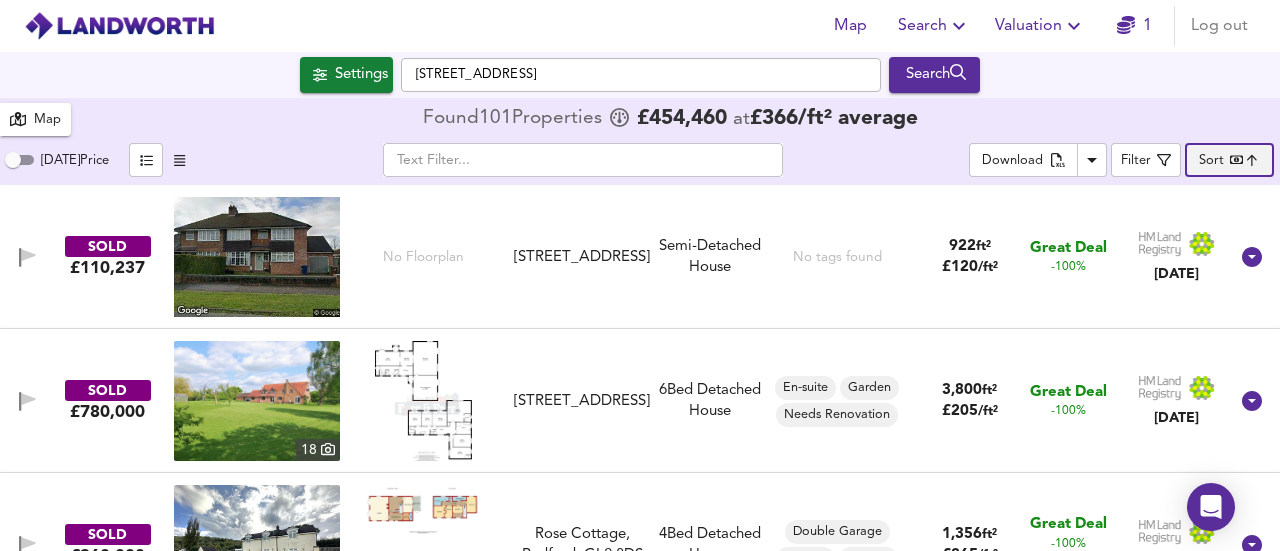 scroll, scrollTop: 0, scrollLeft: 0, axis: both 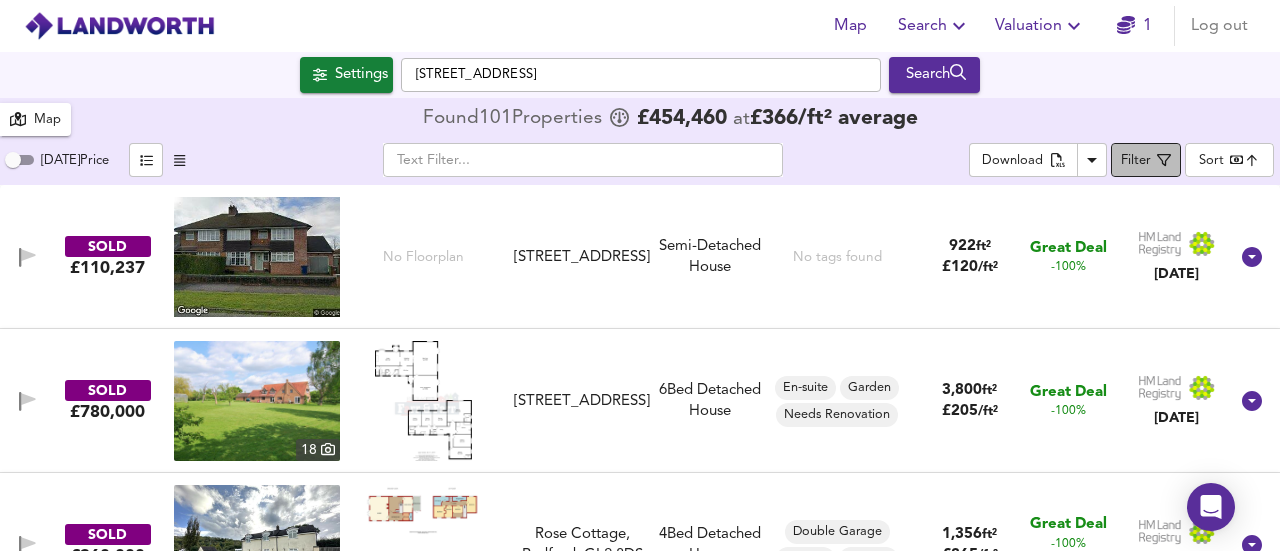 click on "Filter" at bounding box center [1146, 160] 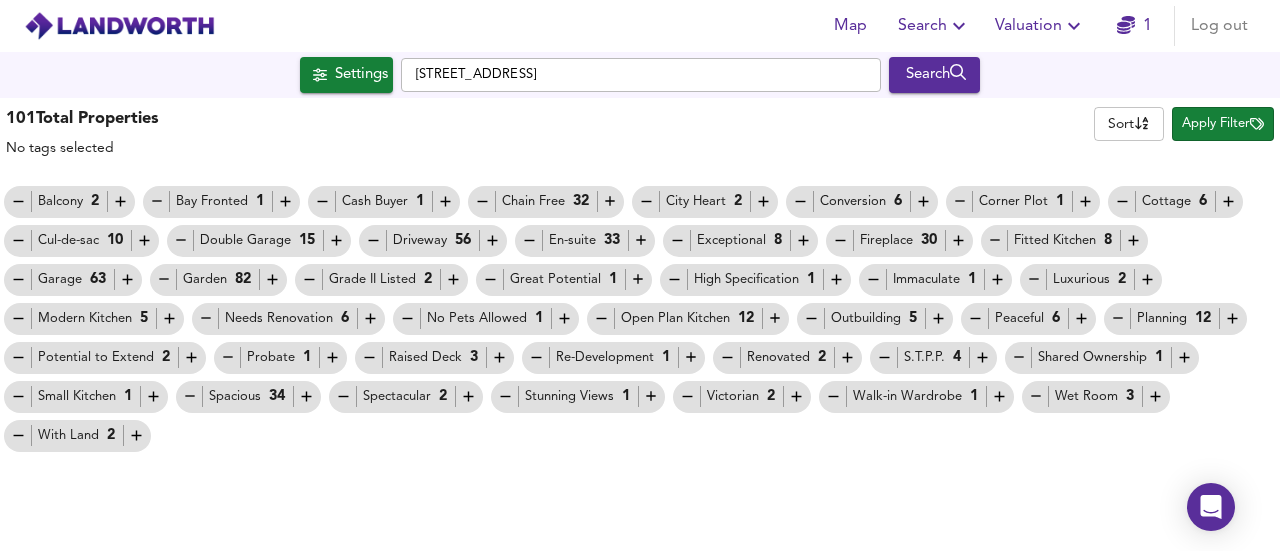 click on "Map Search Valuation    1 Log out        Settings     [GEOGRAPHIC_DATA] 8ED        Search      [GEOGRAPHIC_DATA] 8ED Average Sold Price ft²   m² £305/ft² £ 402/ft² £499/ft² Houses All Flats     Search         101  Results     Average Price landworth    £ 335/ft²    £ 314/ft²    £ 292/ft² 101  Total Properties No tags selected Sort   name ​    Apply Filter  Balcony 2 Bay Fronted 1 Cash Buyer 1 Chain Free 32 City Heart 2 Conversion 6 Corner Plot 1 Cottage 6 Cul-de-sac 10 Double Garage 15 Driveway 56 En-suite 33 Exceptional 8 Fireplace 30 Fitted Kitchen 8 Garage 63 Garden 82 Grade II Listed 2 Great Potential 1 High Specification 1 Immaculate 1 Luxurious 2 Modern Kitchen 5 Needs Renovation 6 No Pets Allowed 1 Open Plan Kitchen 12 Outbuilding 5 Peaceful 6 Planning 12 Potential to Extend 2 Probate 1 Raised Deck 3 Re-Development 1 Renovated 2 S.T.P.P. 4 Shared Ownership 1 Small Kitchen 1 Spacious 34 Spectacular 2 Stunning Views 1 Victorian 2 1 Wet Room 3" at bounding box center [640, 275] 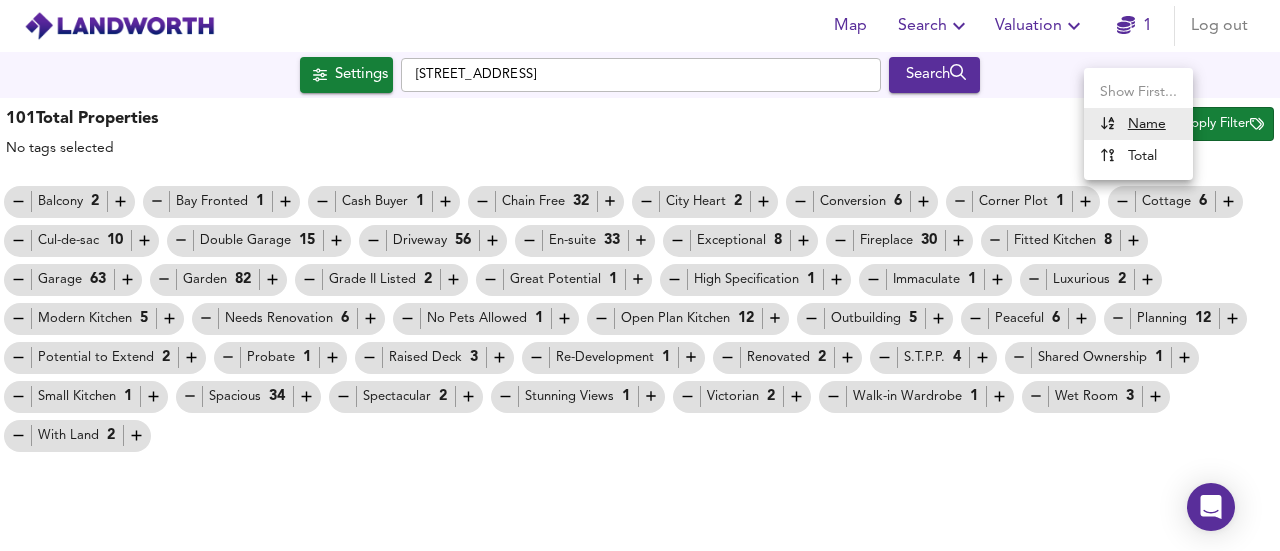 click at bounding box center (640, 275) 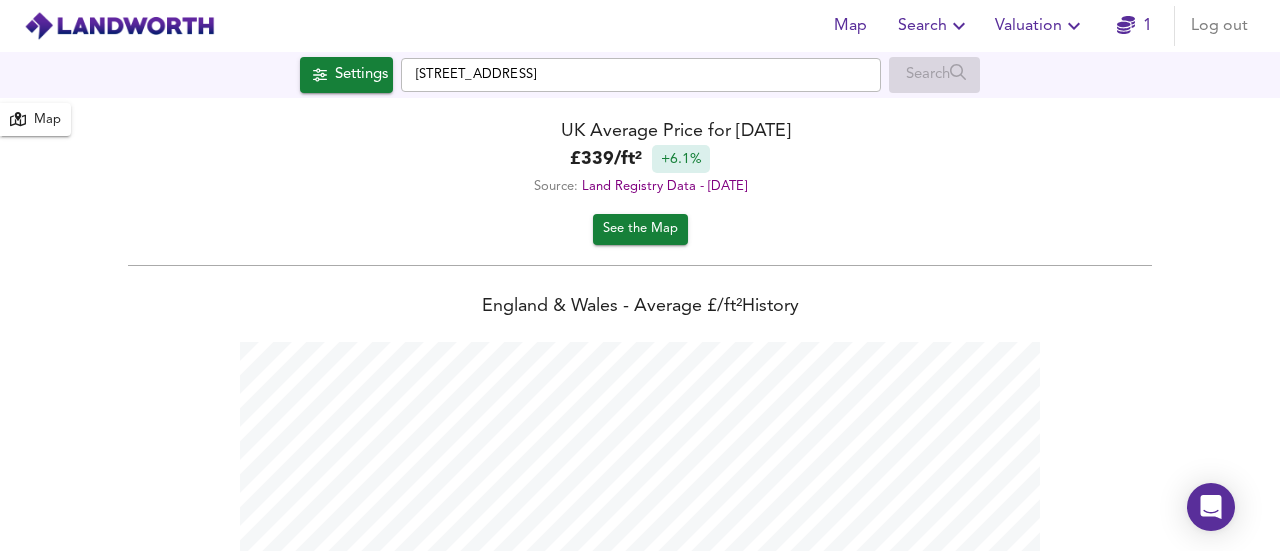 scroll, scrollTop: 999448, scrollLeft: 998720, axis: both 